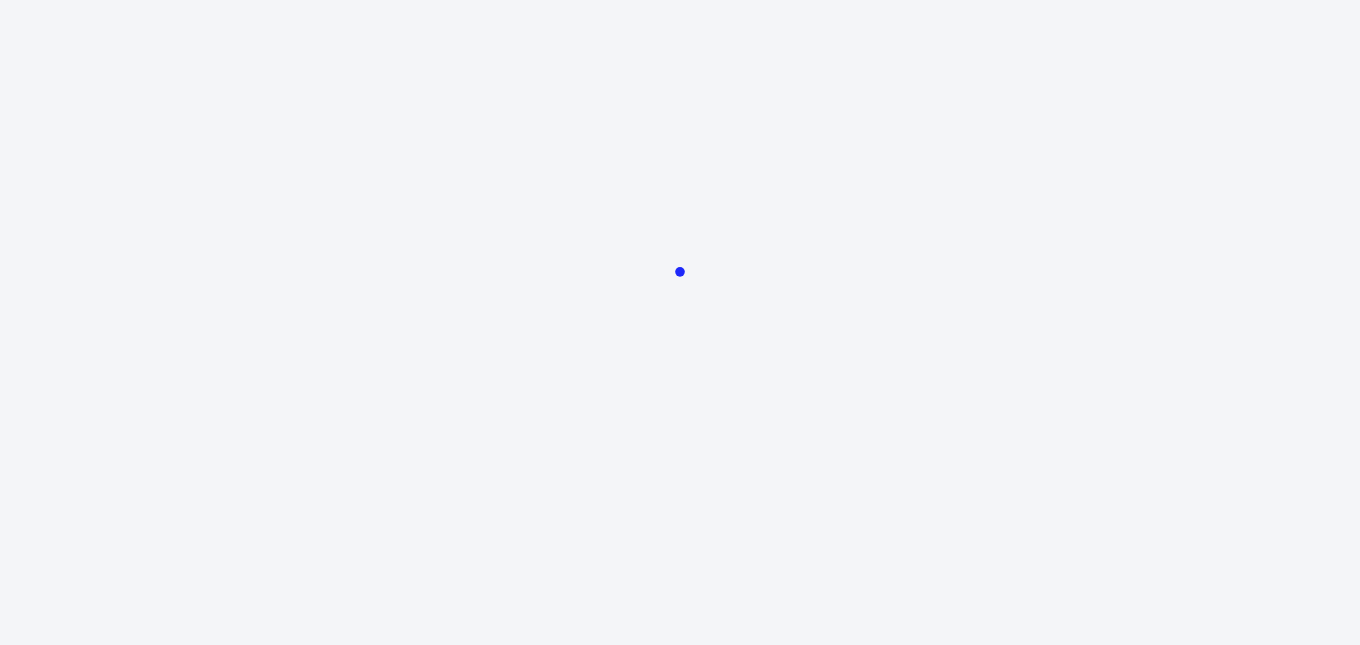 scroll, scrollTop: 0, scrollLeft: 0, axis: both 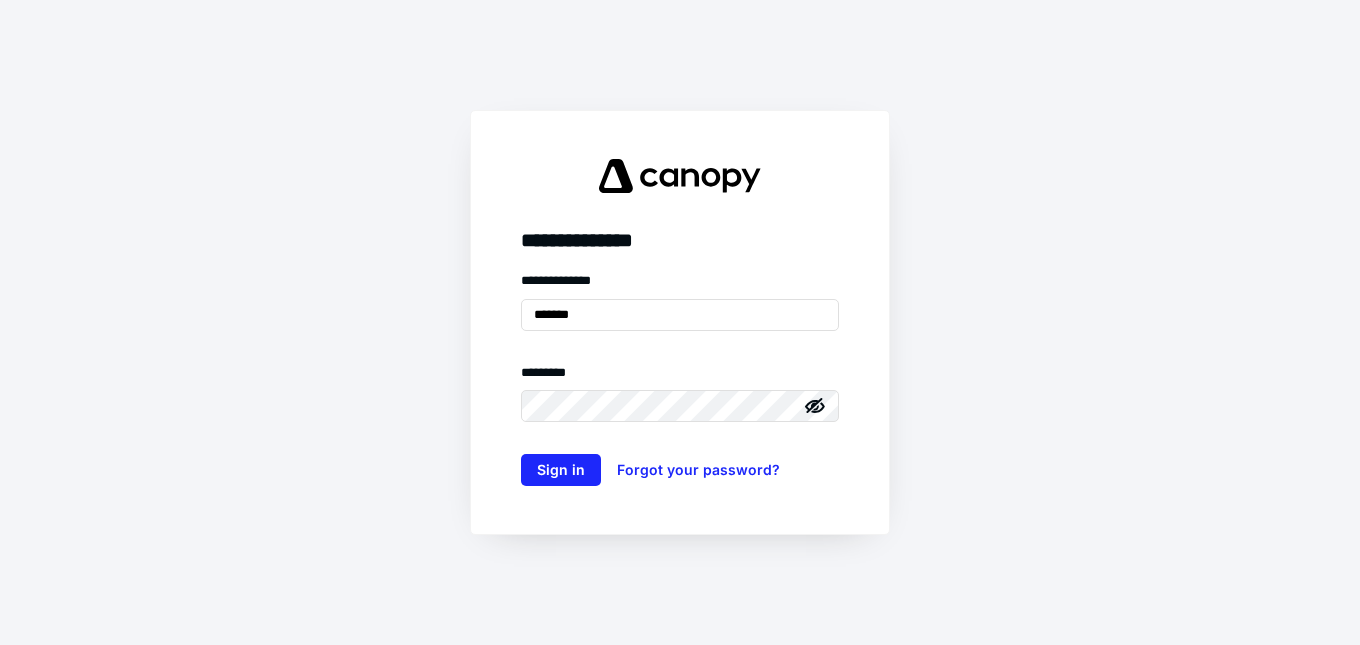 type on "**********" 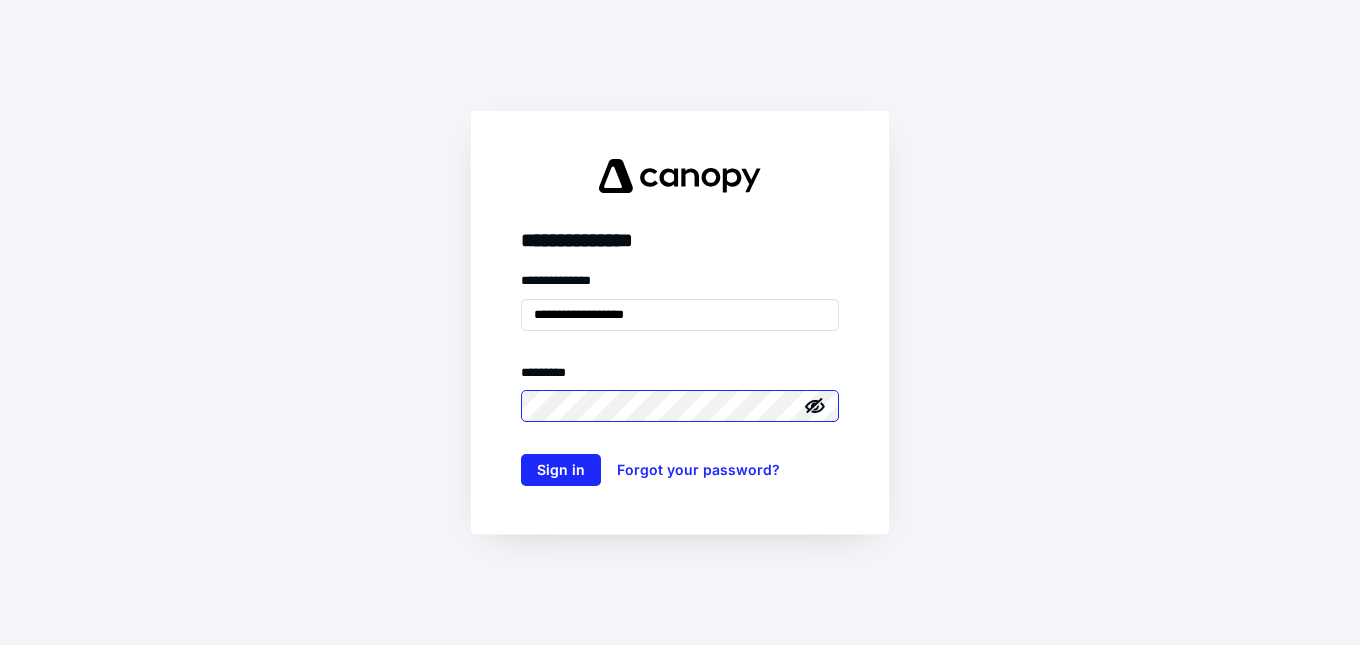 click on "**********" at bounding box center (680, 322) 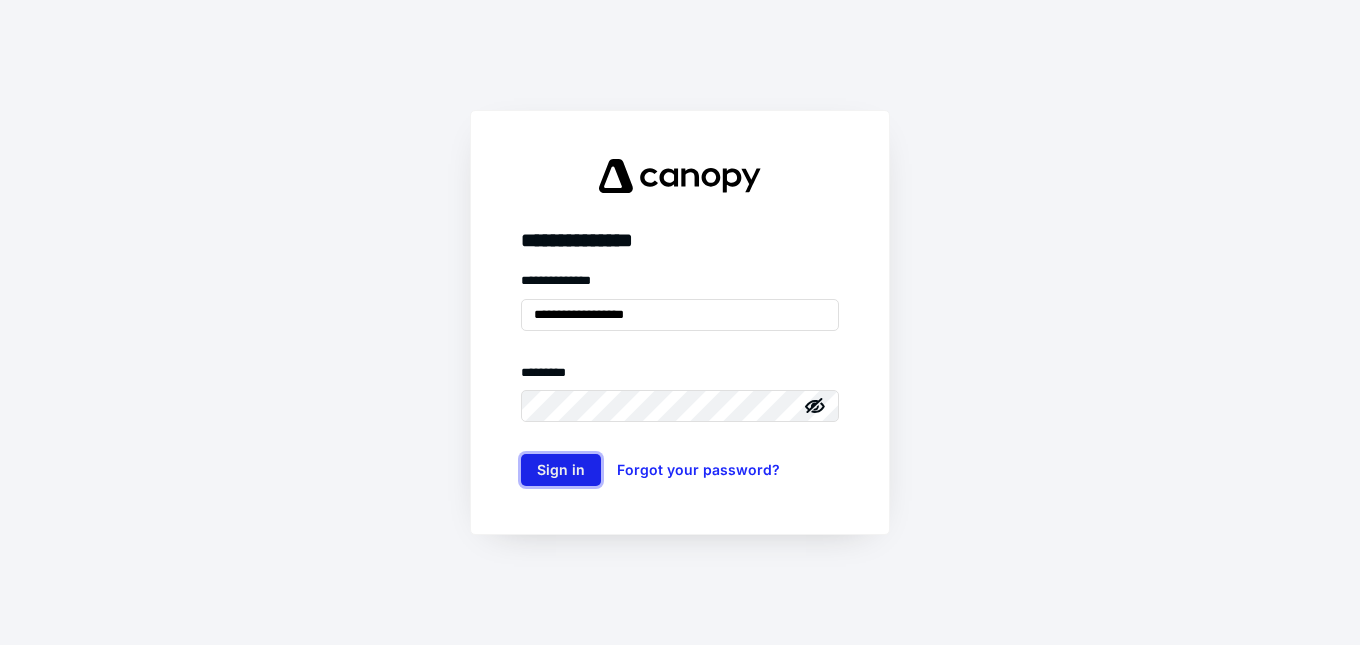 click on "Sign in" at bounding box center (561, 470) 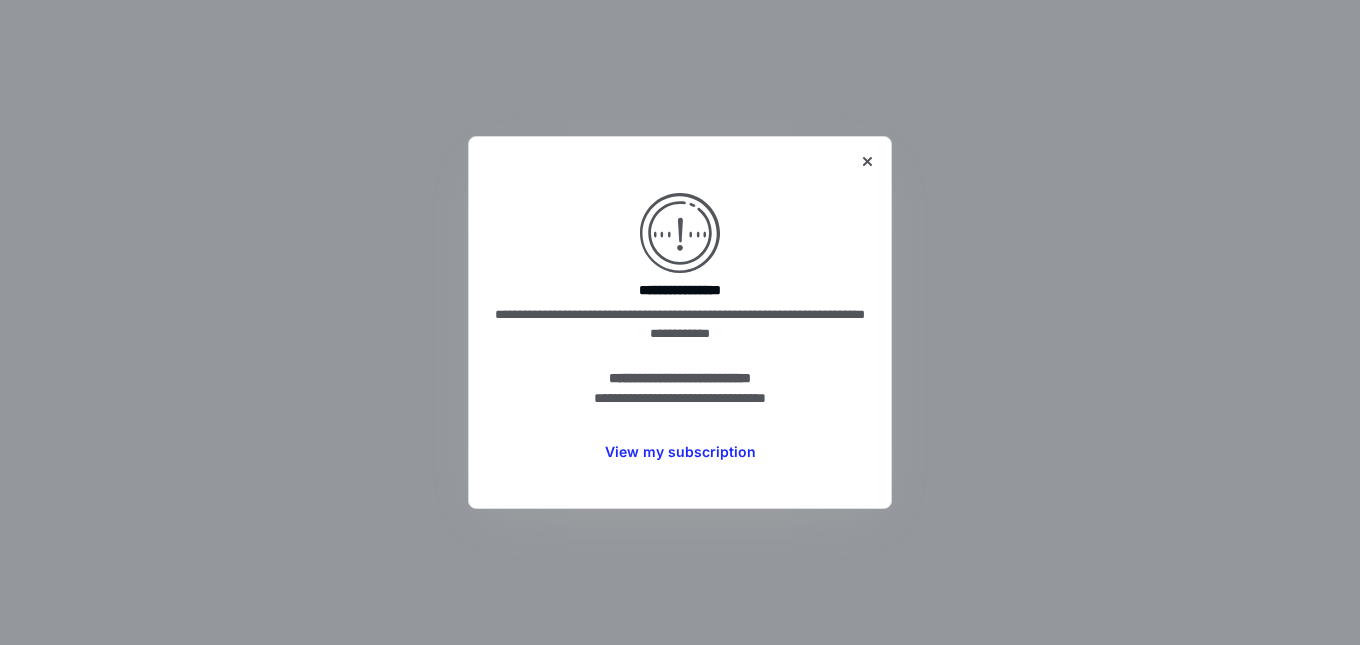 scroll, scrollTop: 0, scrollLeft: 0, axis: both 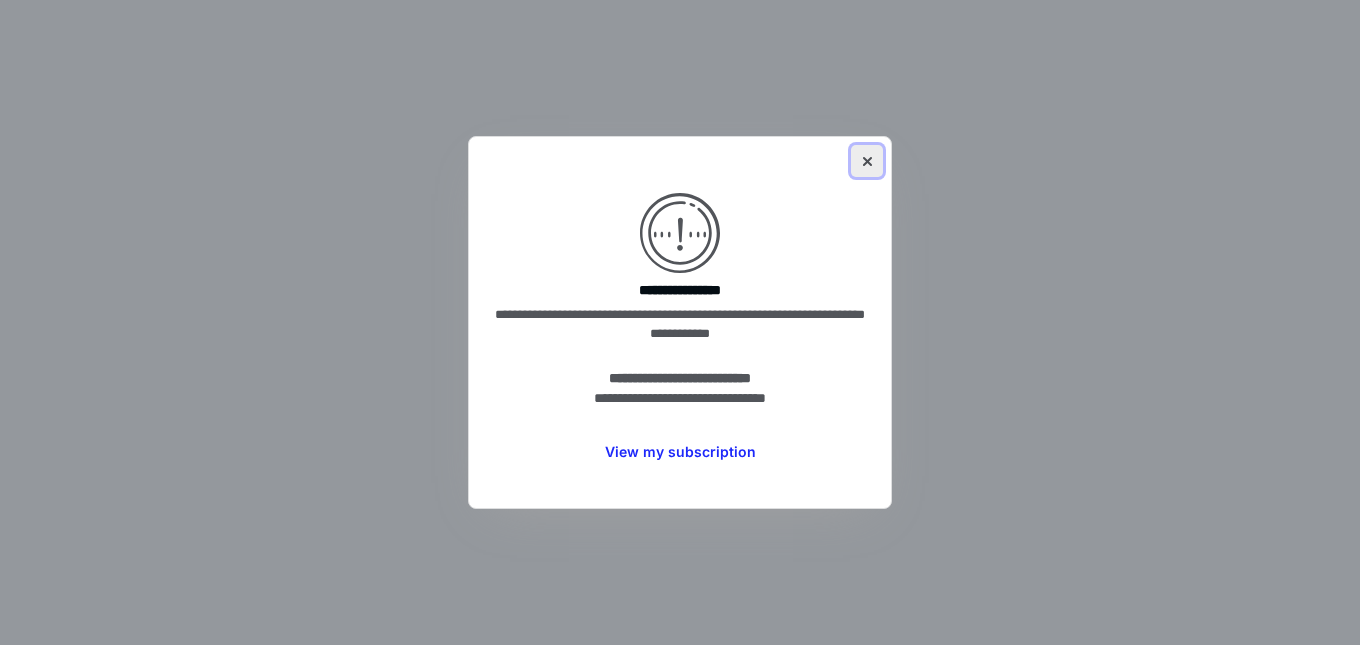 click at bounding box center [867, 161] 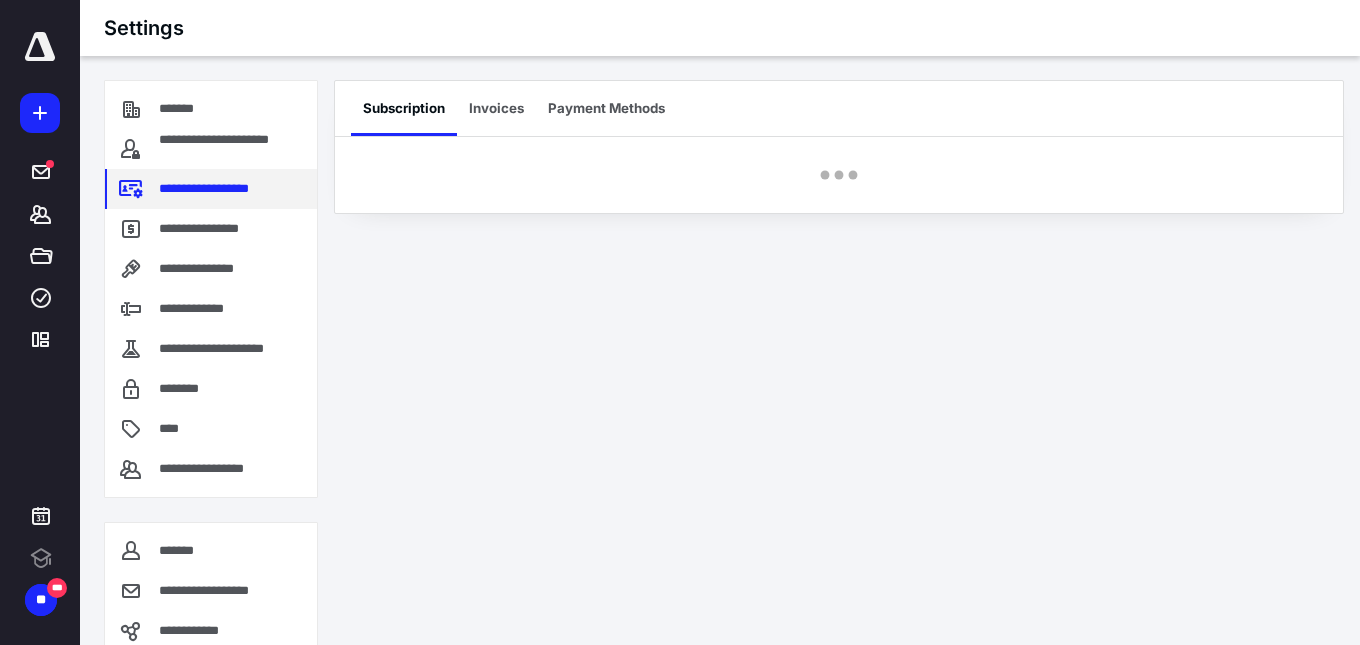 scroll, scrollTop: 0, scrollLeft: 0, axis: both 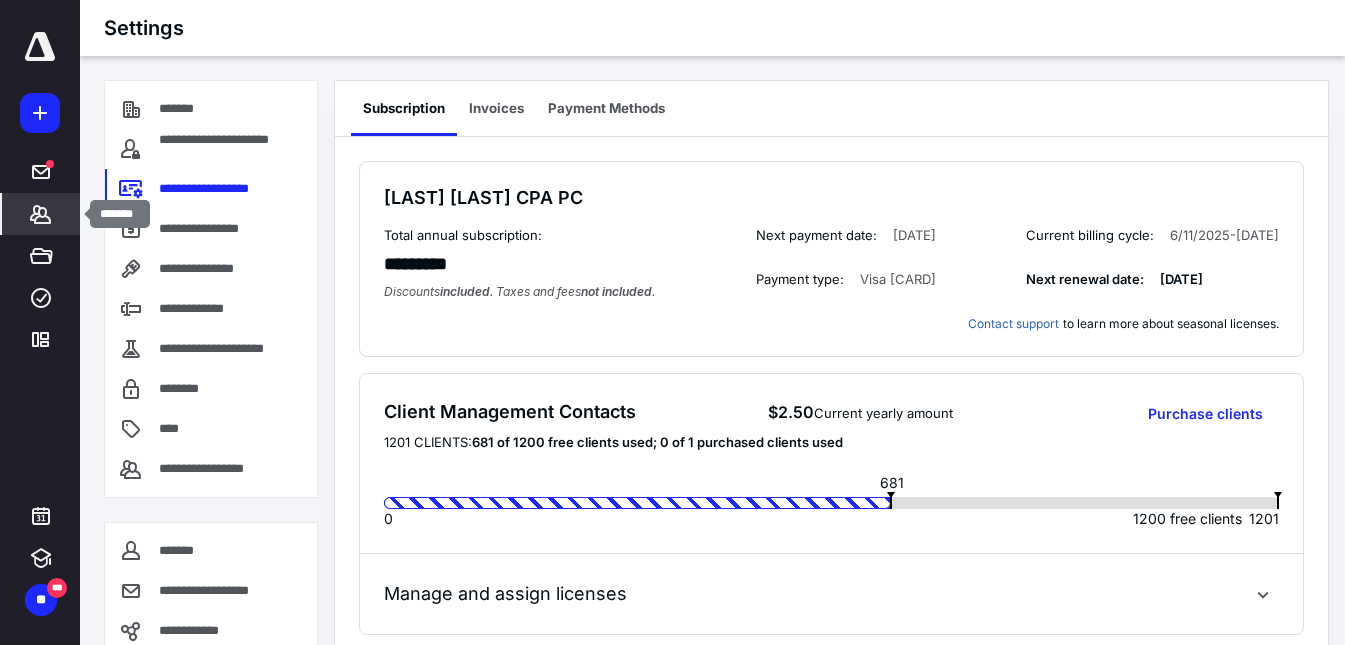 click on "*******" at bounding box center [41, 214] 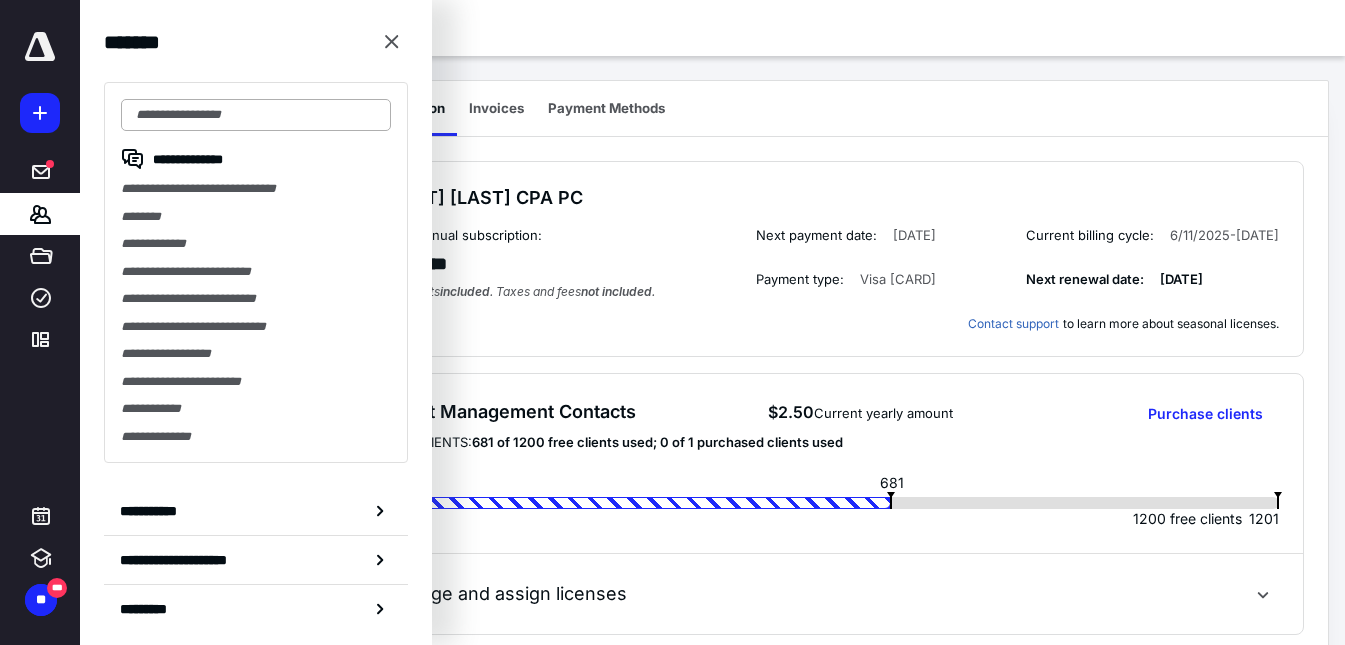 click at bounding box center [256, 115] 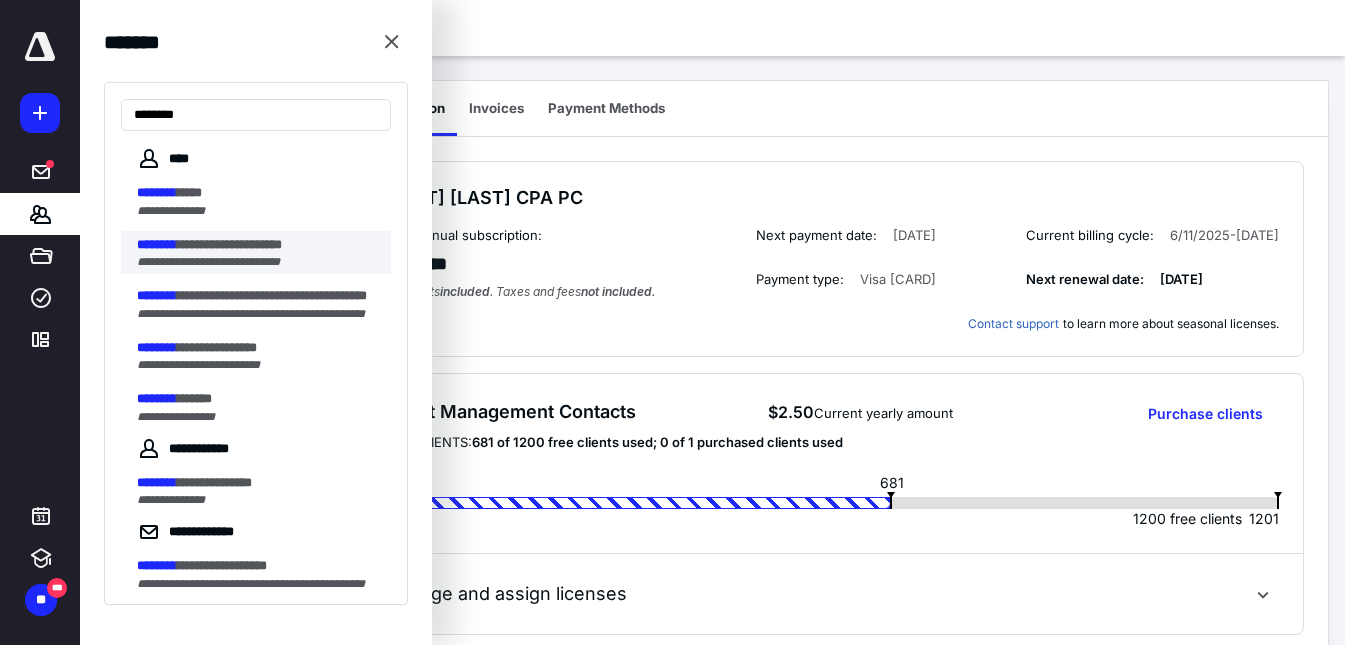 type on "********" 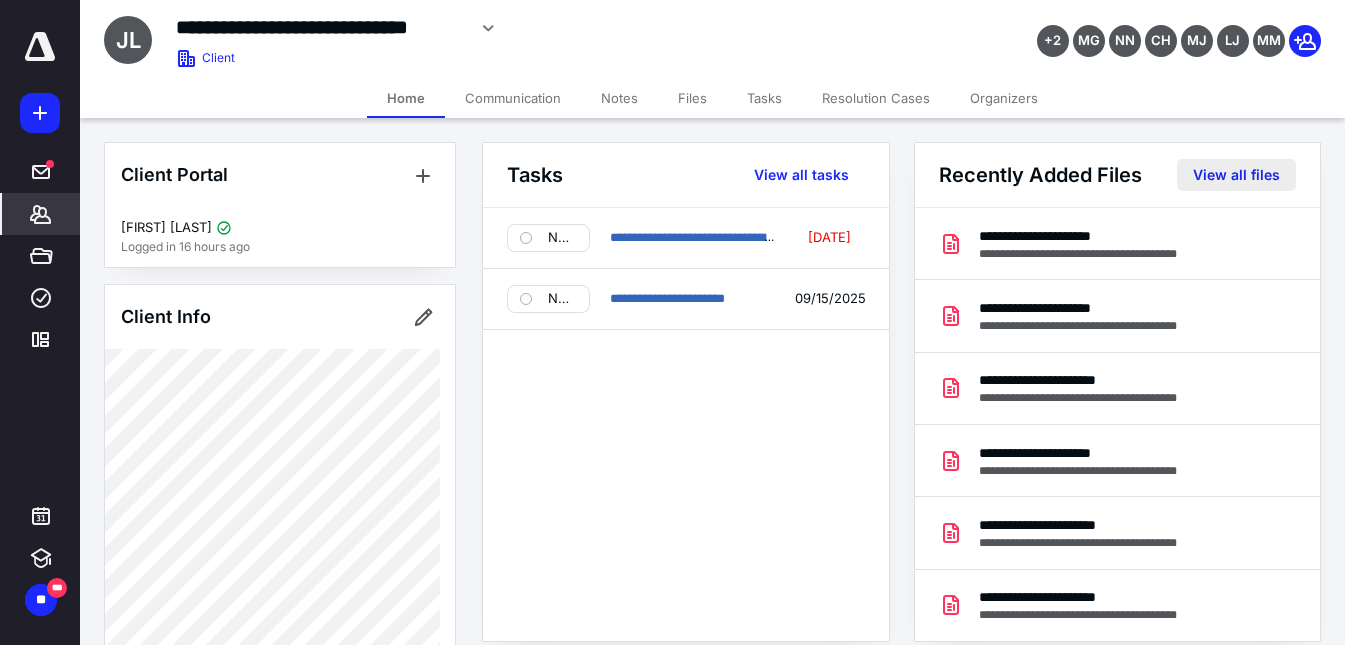 click on "View all files" at bounding box center (1236, 175) 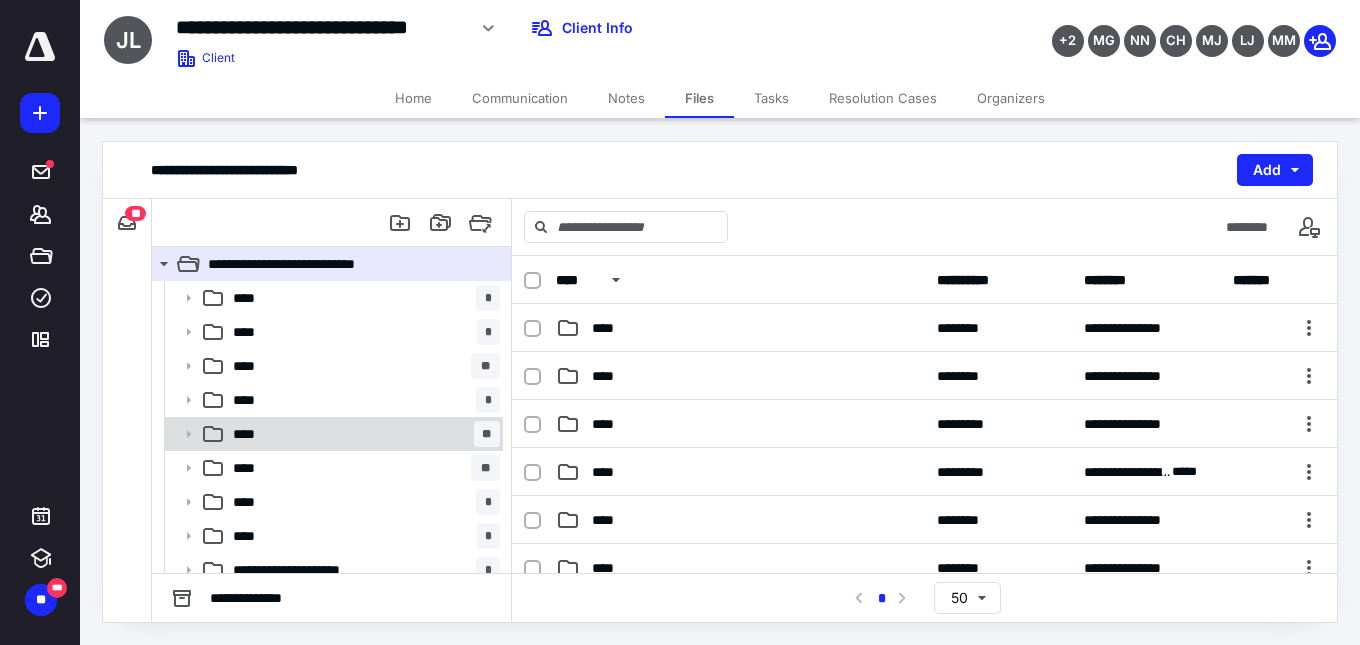 scroll, scrollTop: 82, scrollLeft: 0, axis: vertical 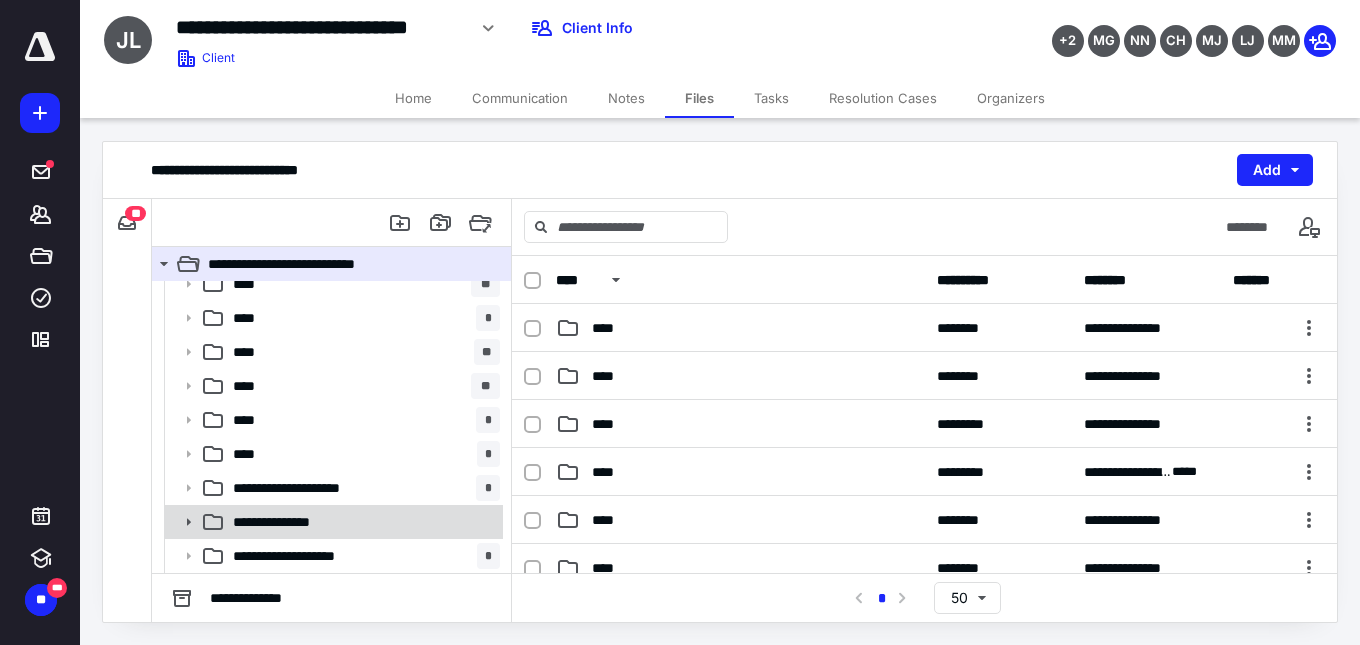 click 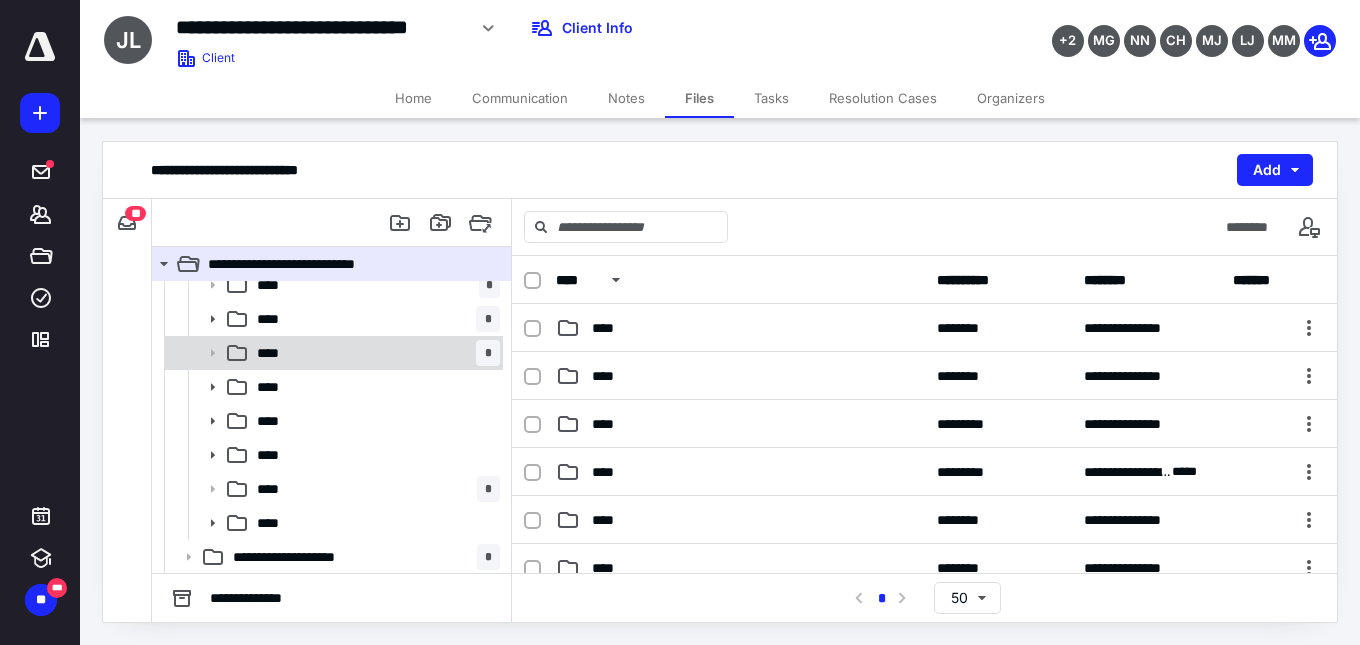 scroll, scrollTop: 354, scrollLeft: 0, axis: vertical 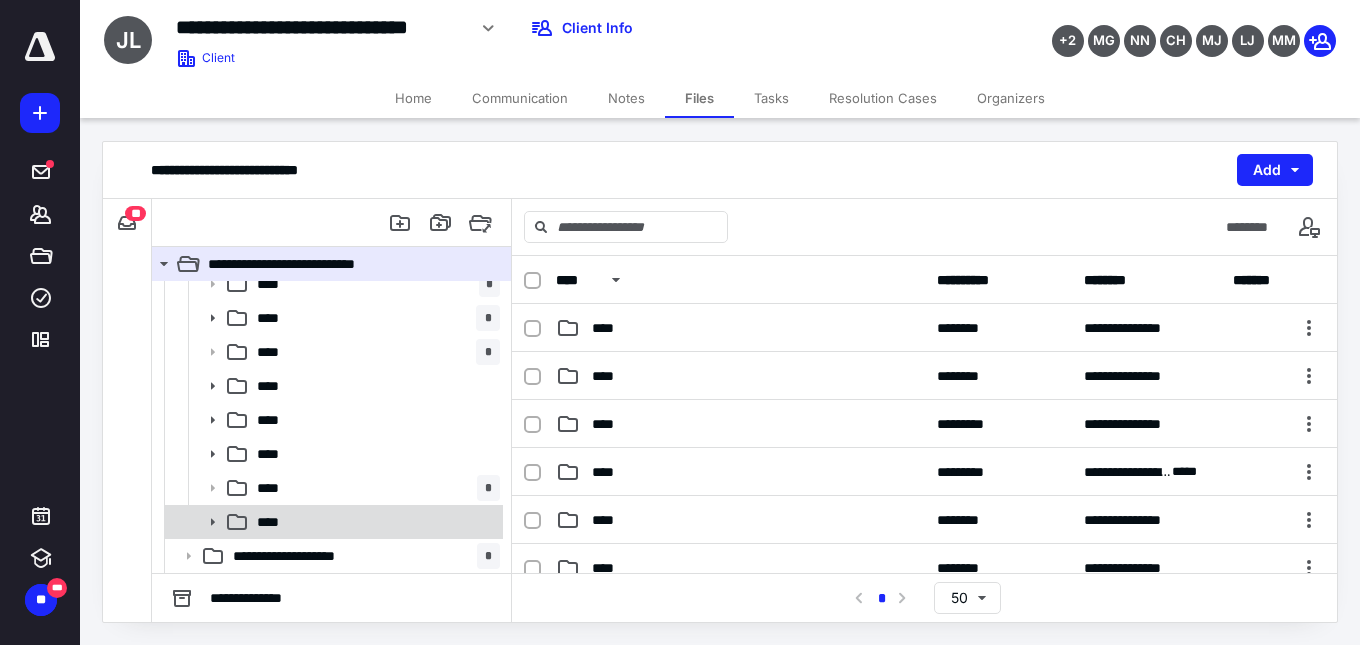 click 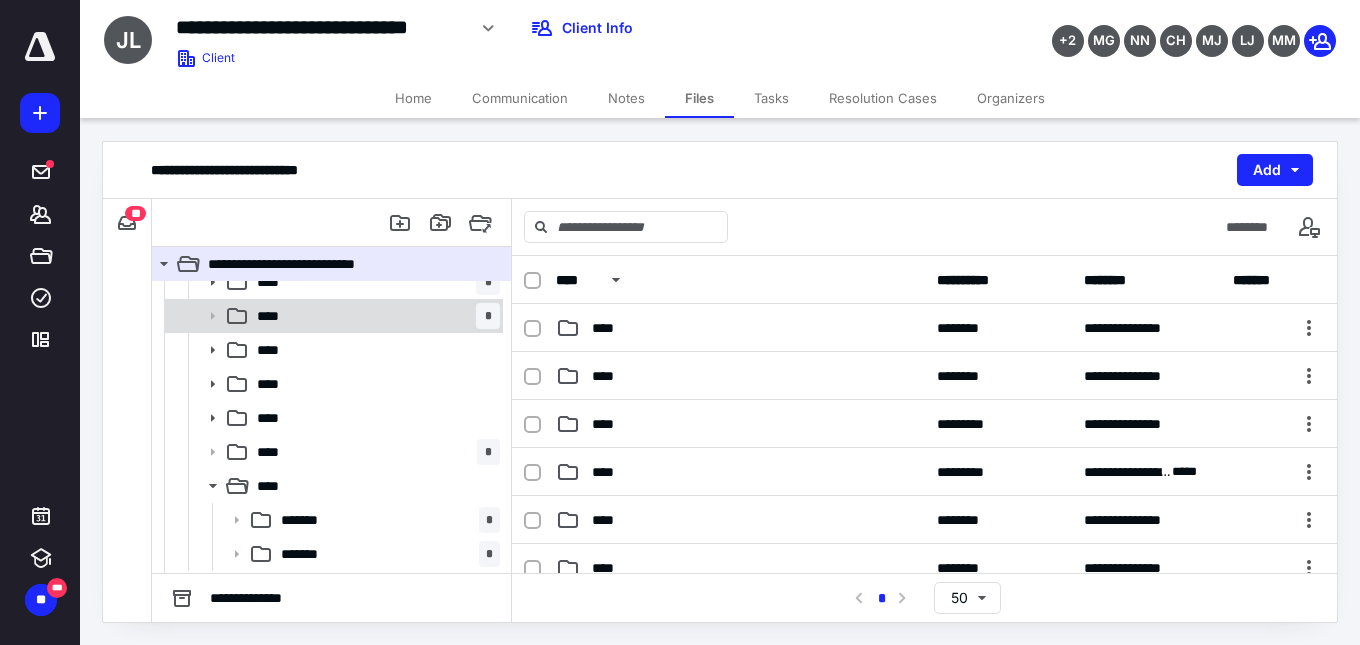 scroll, scrollTop: 422, scrollLeft: 0, axis: vertical 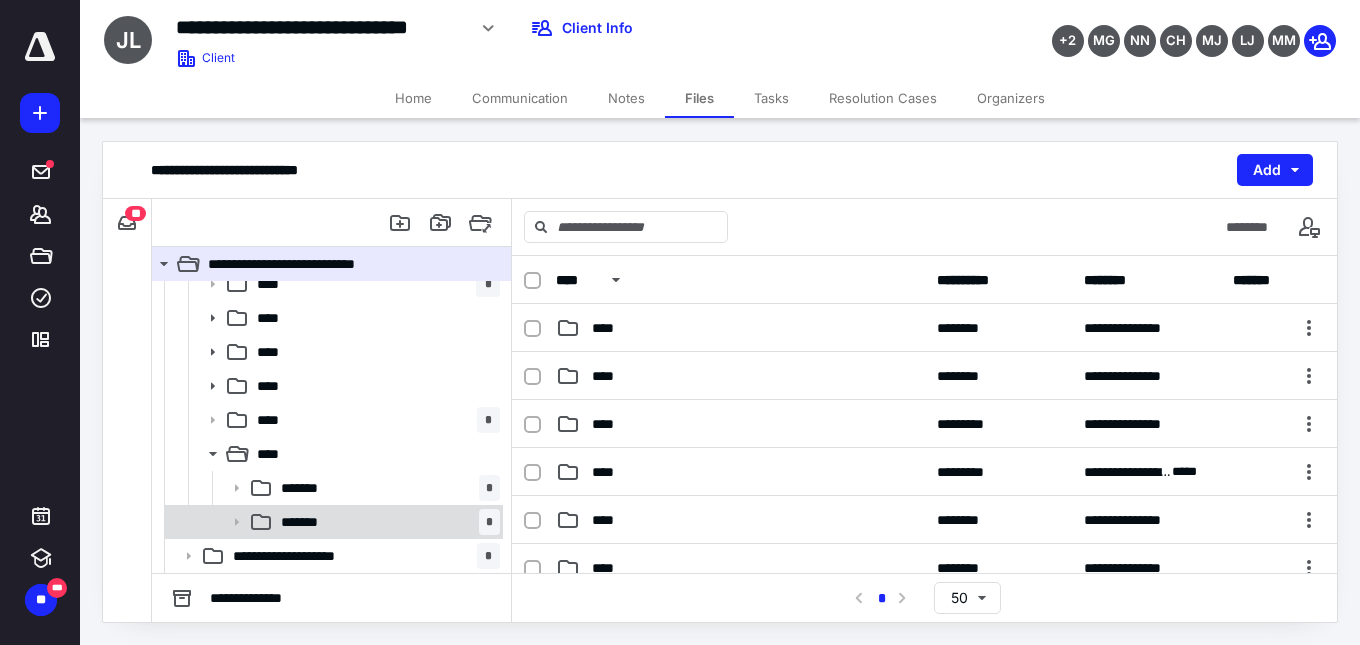 click on "******* *" at bounding box center (386, 522) 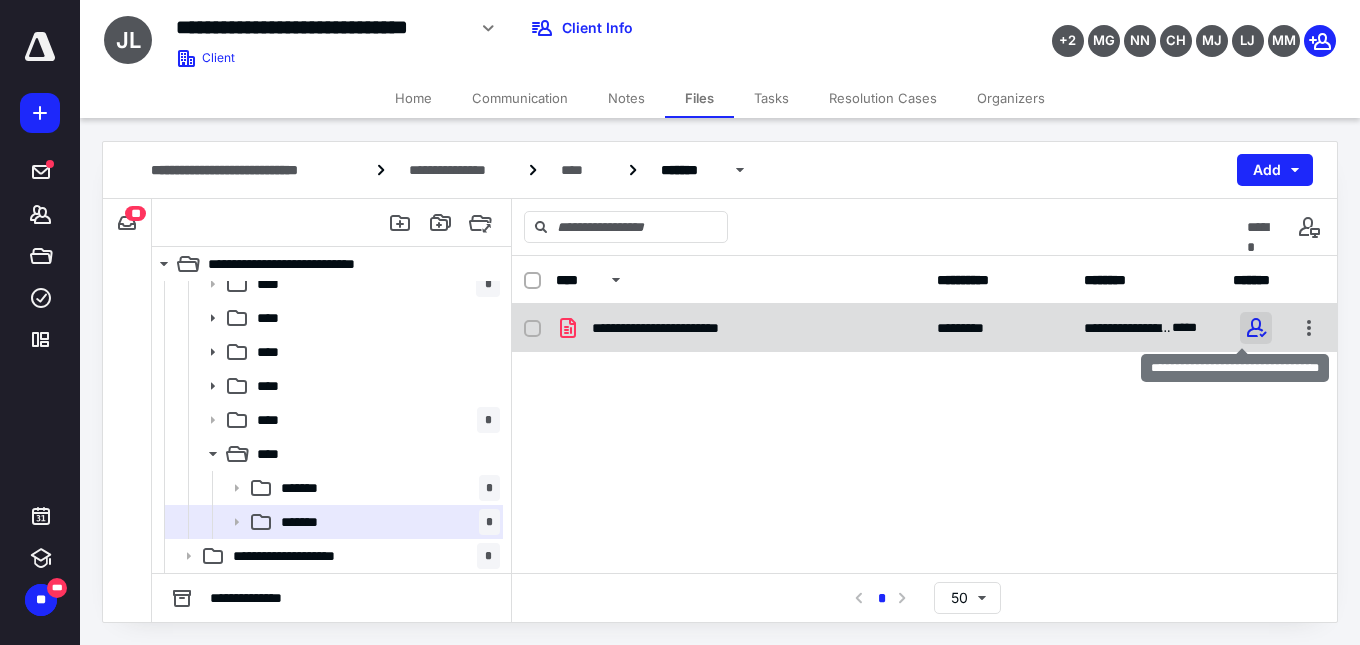 click at bounding box center (1256, 328) 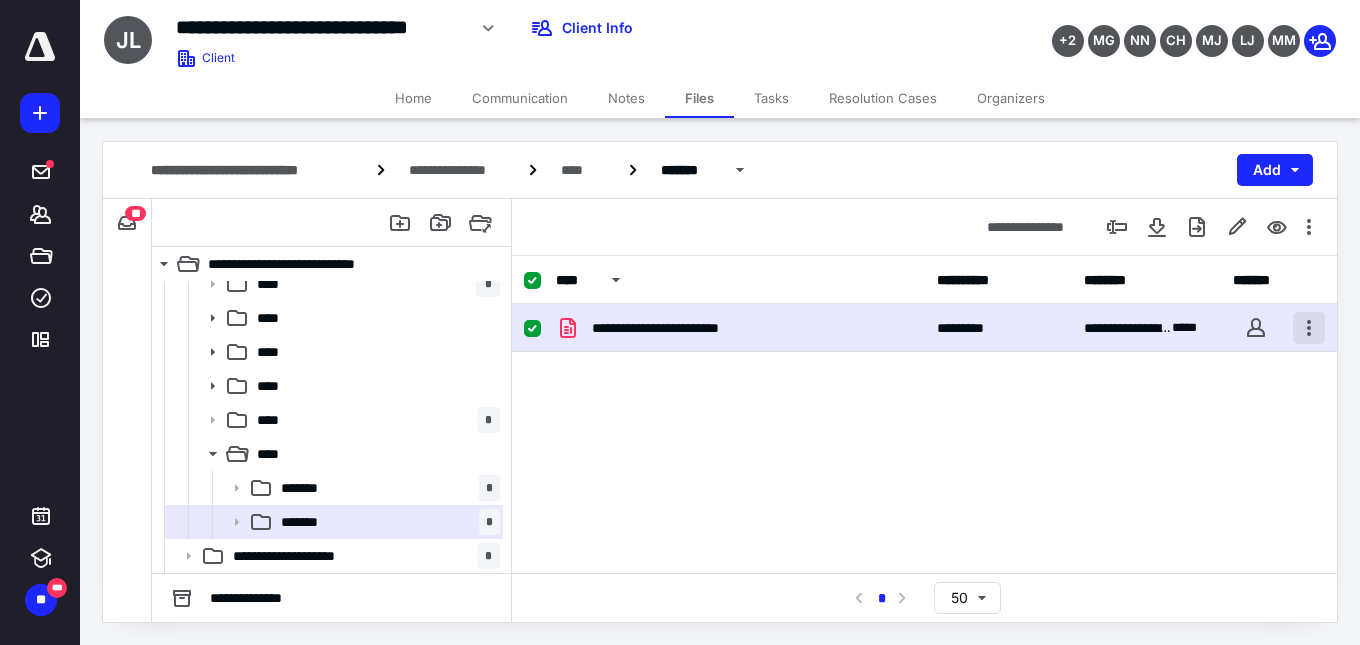 click at bounding box center (1309, 328) 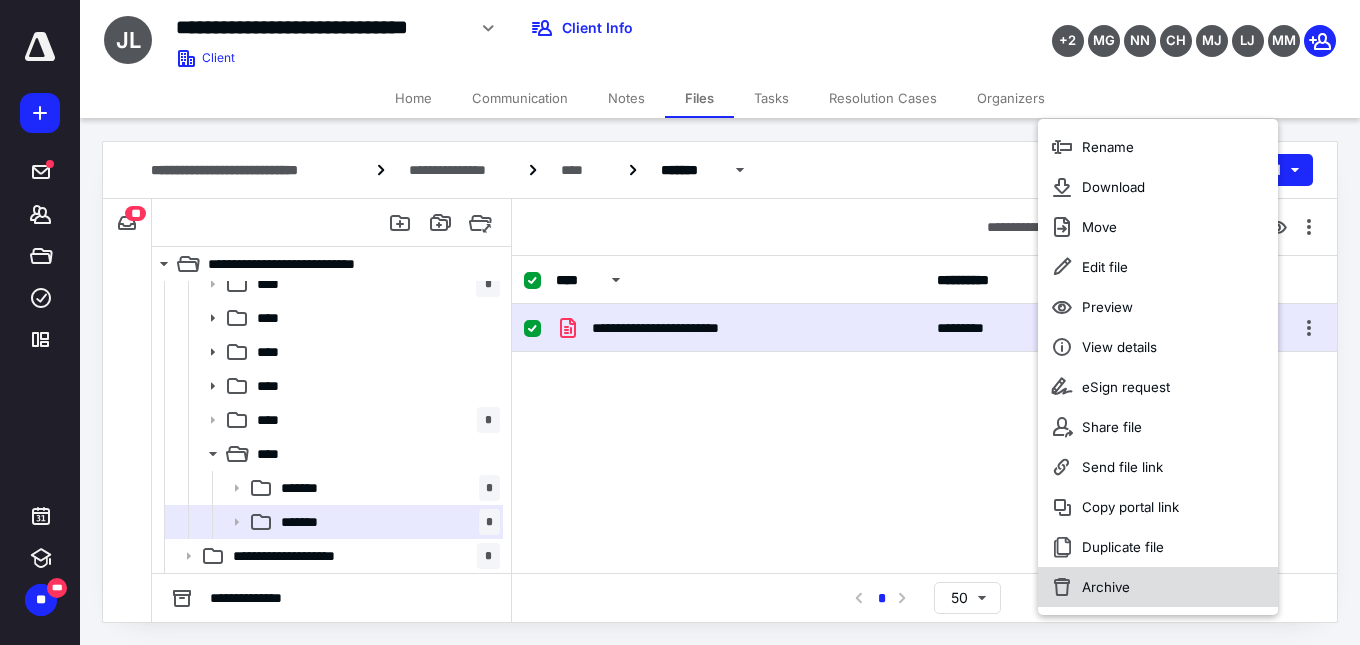 click on "Archive" at bounding box center (1158, 587) 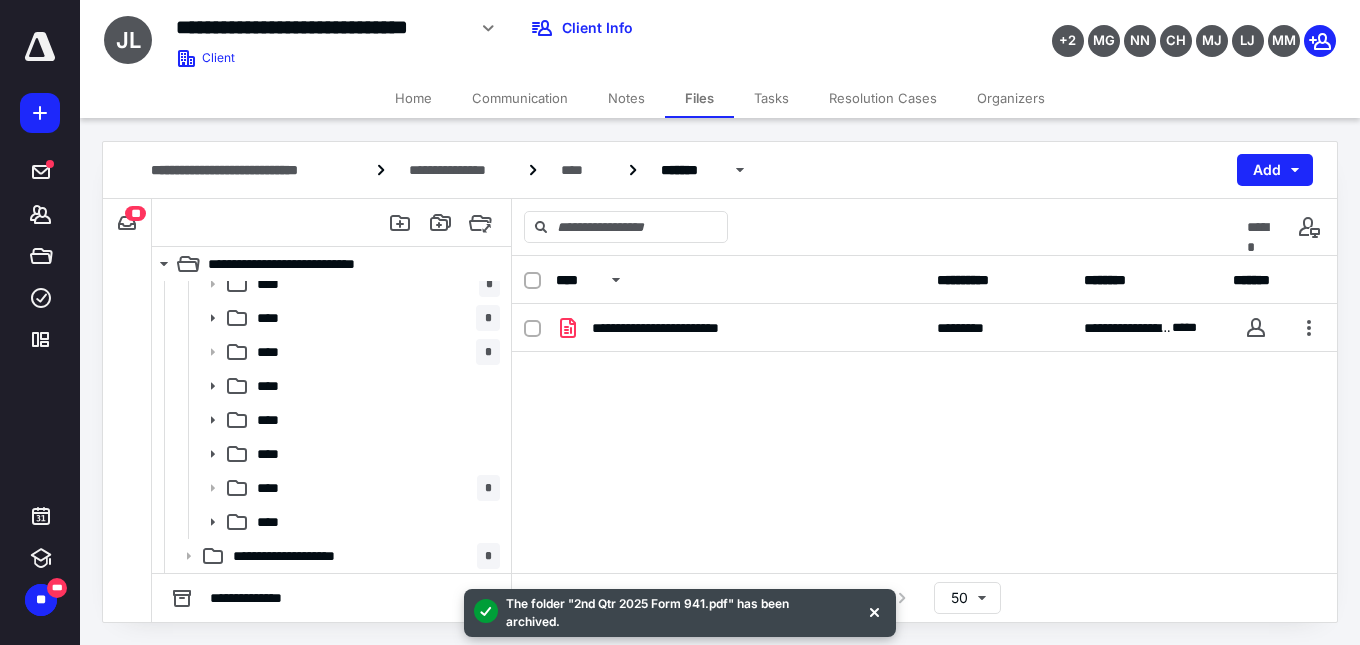 scroll, scrollTop: 422, scrollLeft: 0, axis: vertical 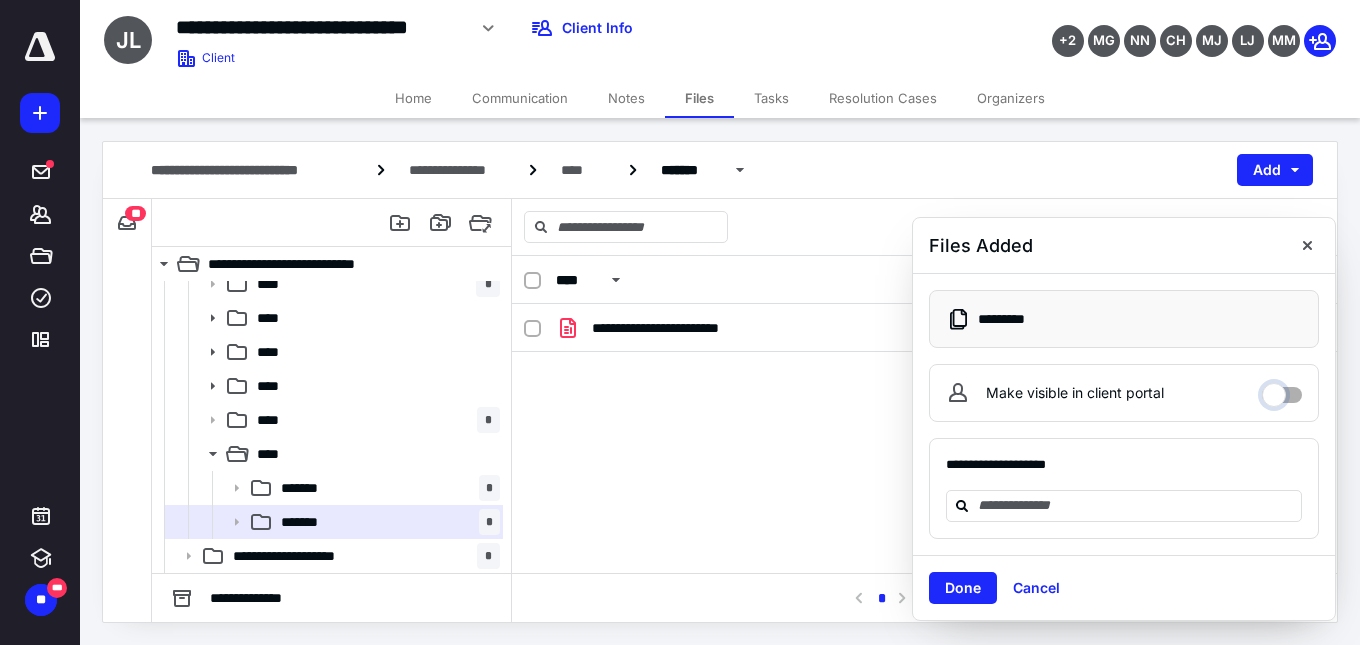 click on "Make visible in client portal" at bounding box center [1282, 390] 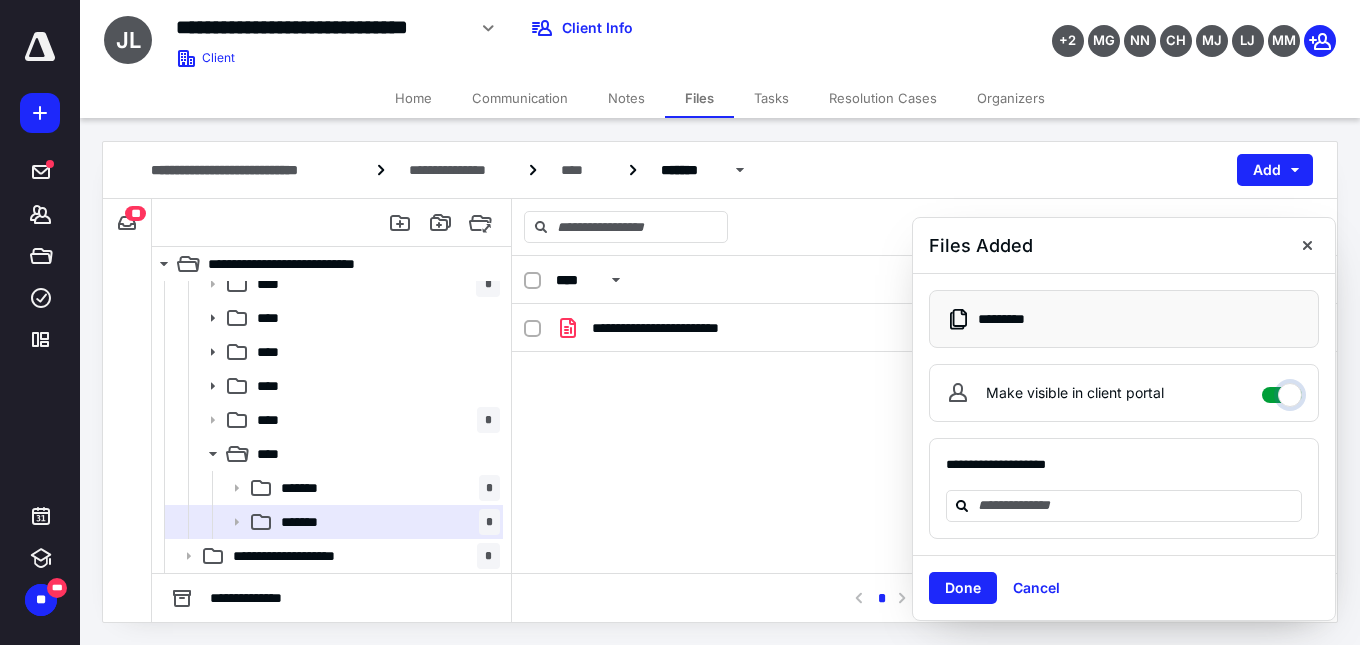checkbox on "****" 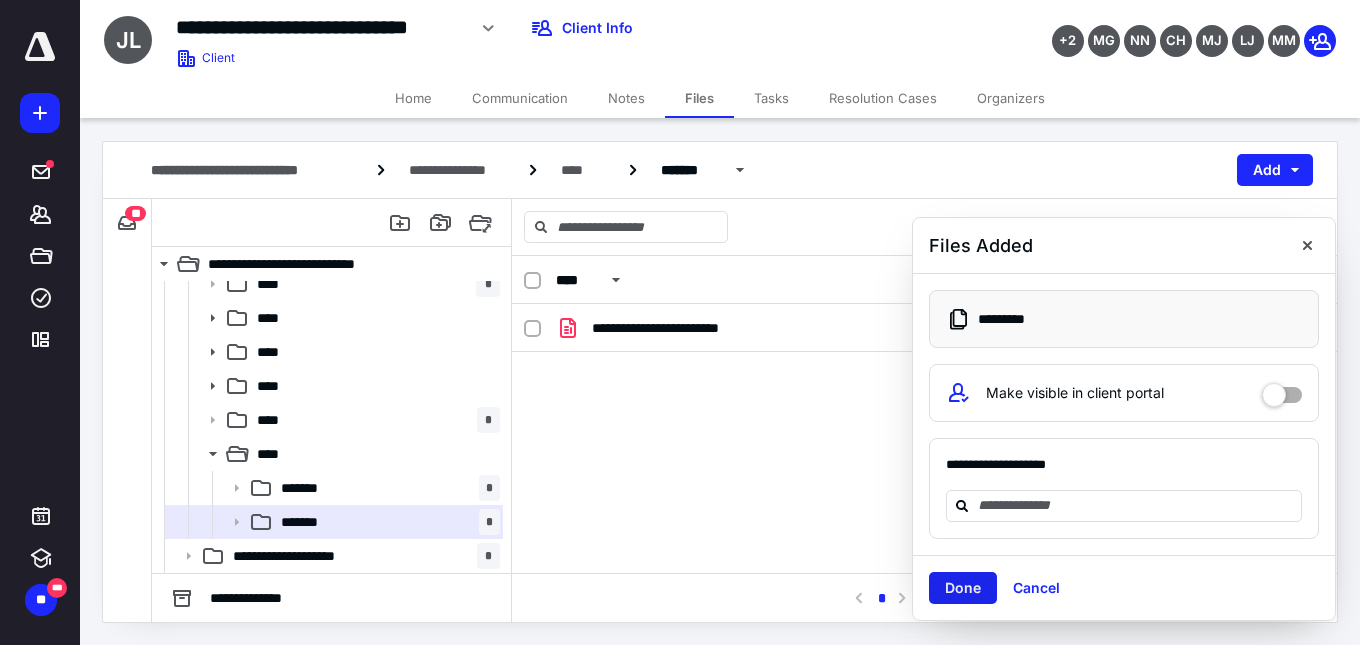 click on "Done" at bounding box center [963, 588] 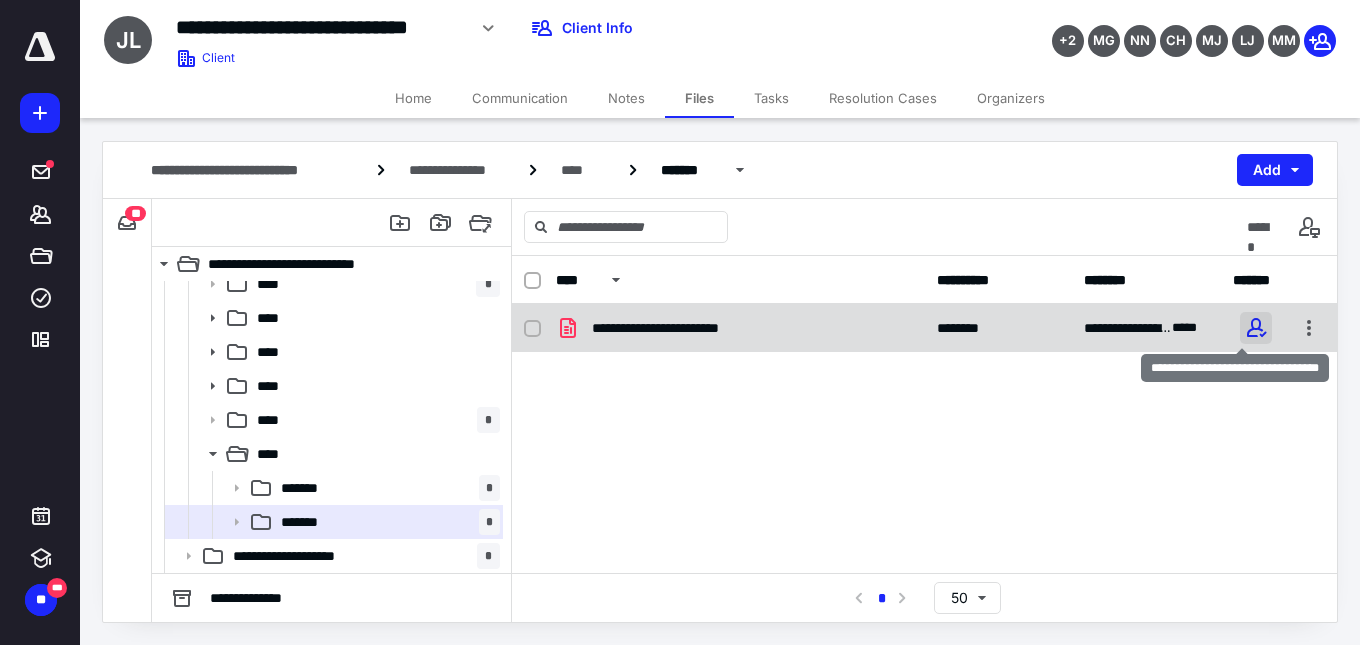 click at bounding box center [1256, 328] 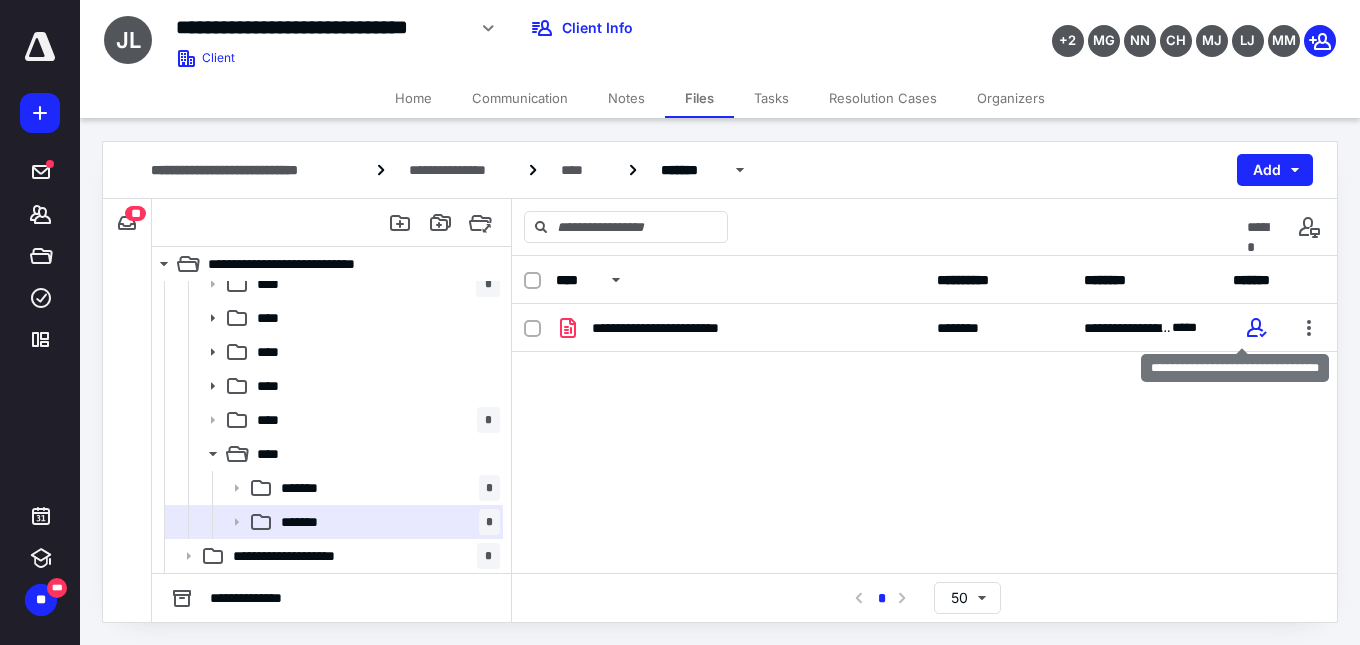checkbox on "true" 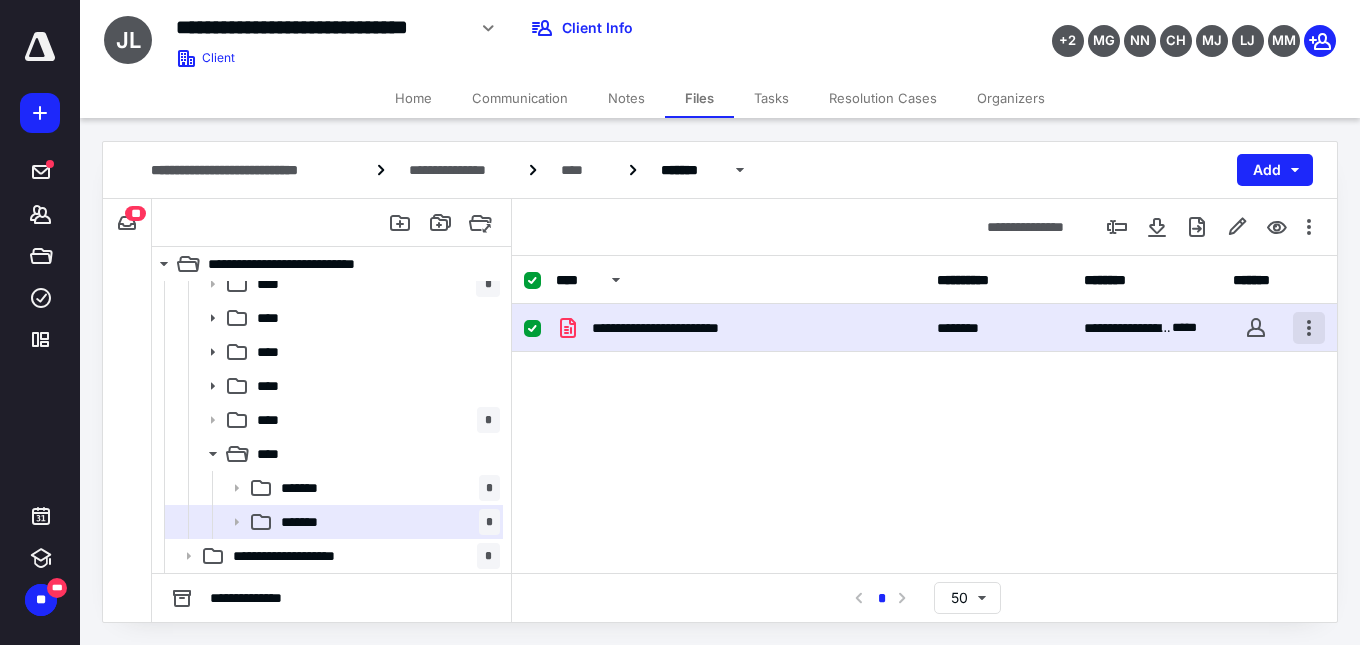 click at bounding box center (1309, 328) 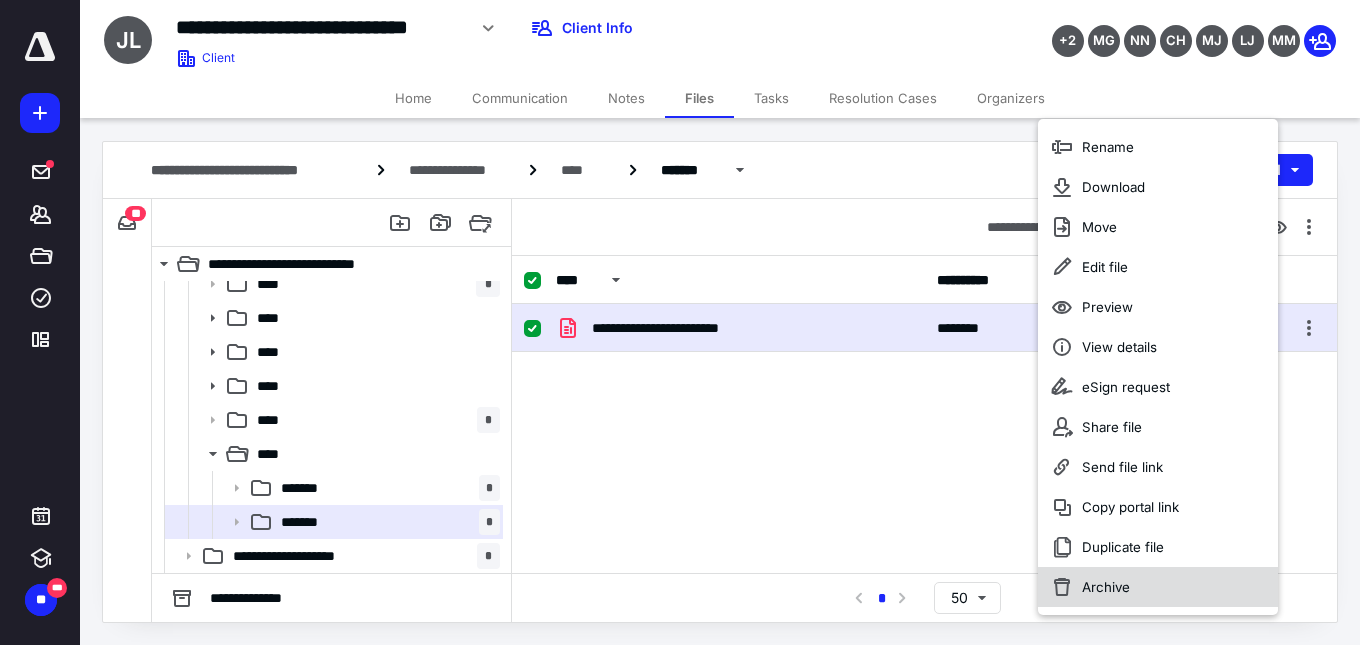 click on "Archive" at bounding box center (1158, 587) 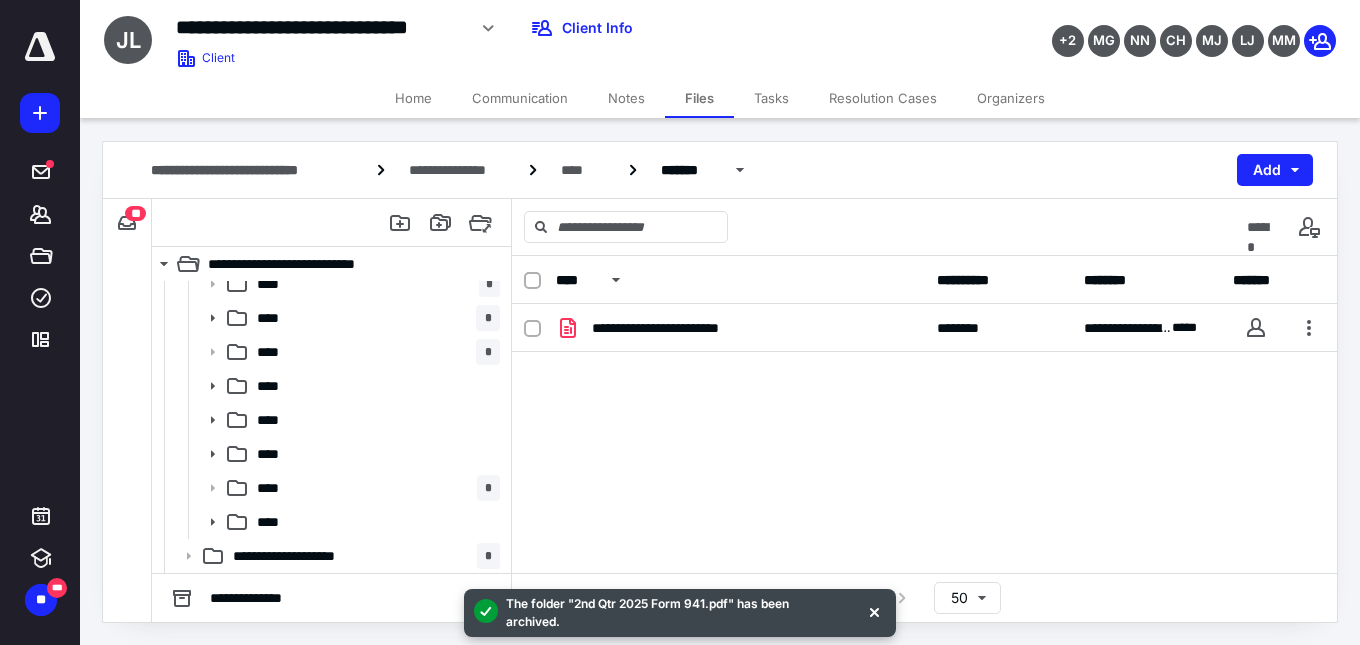 scroll, scrollTop: 422, scrollLeft: 0, axis: vertical 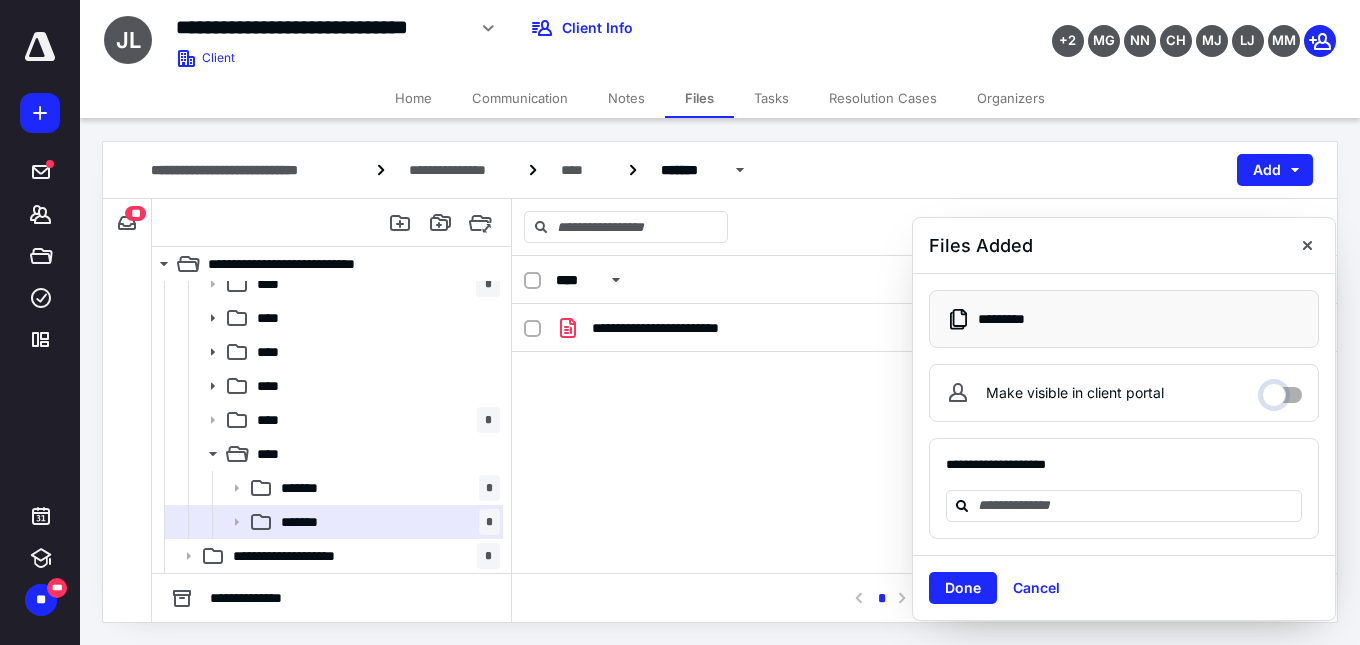 click on "Make visible in client portal" at bounding box center [1282, 390] 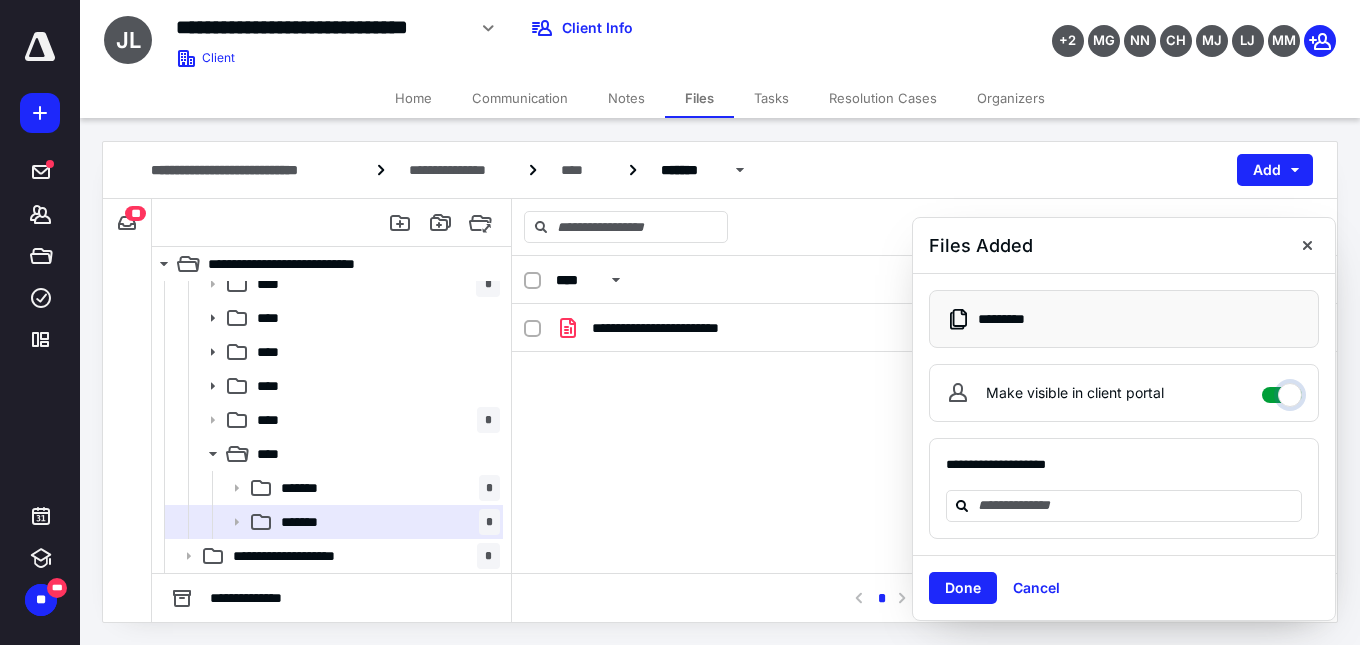 checkbox on "****" 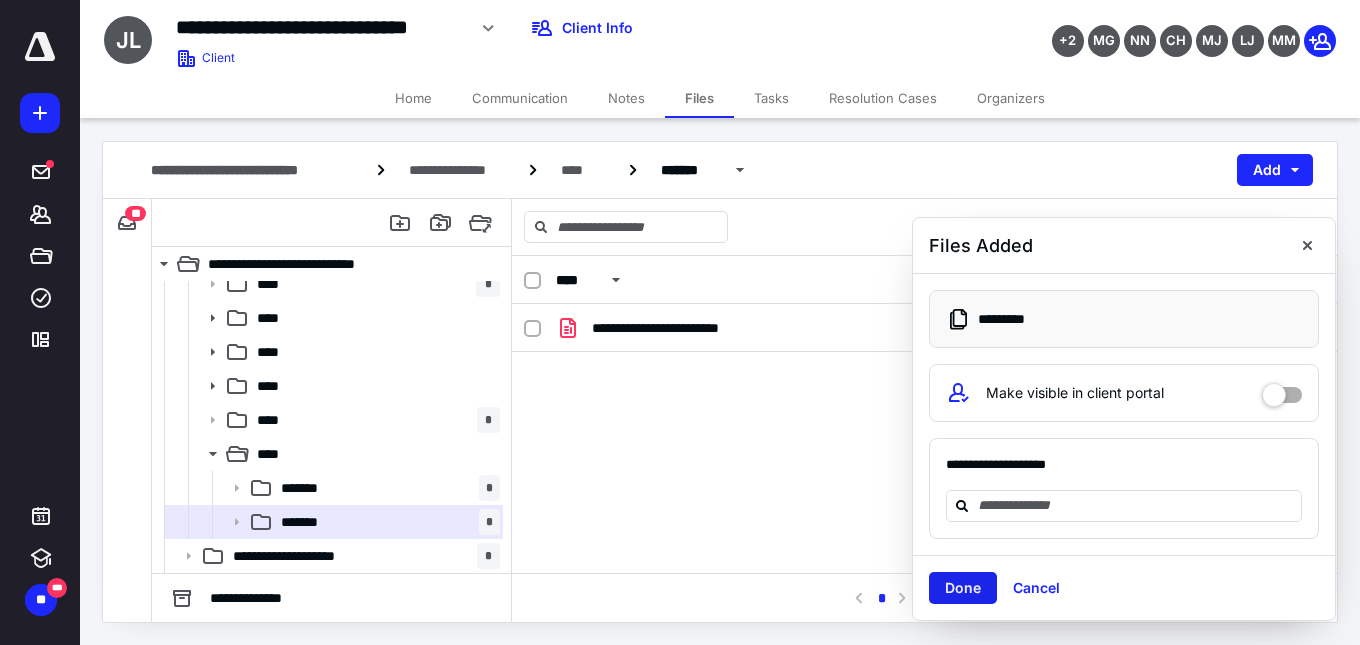 click on "Done" at bounding box center (963, 588) 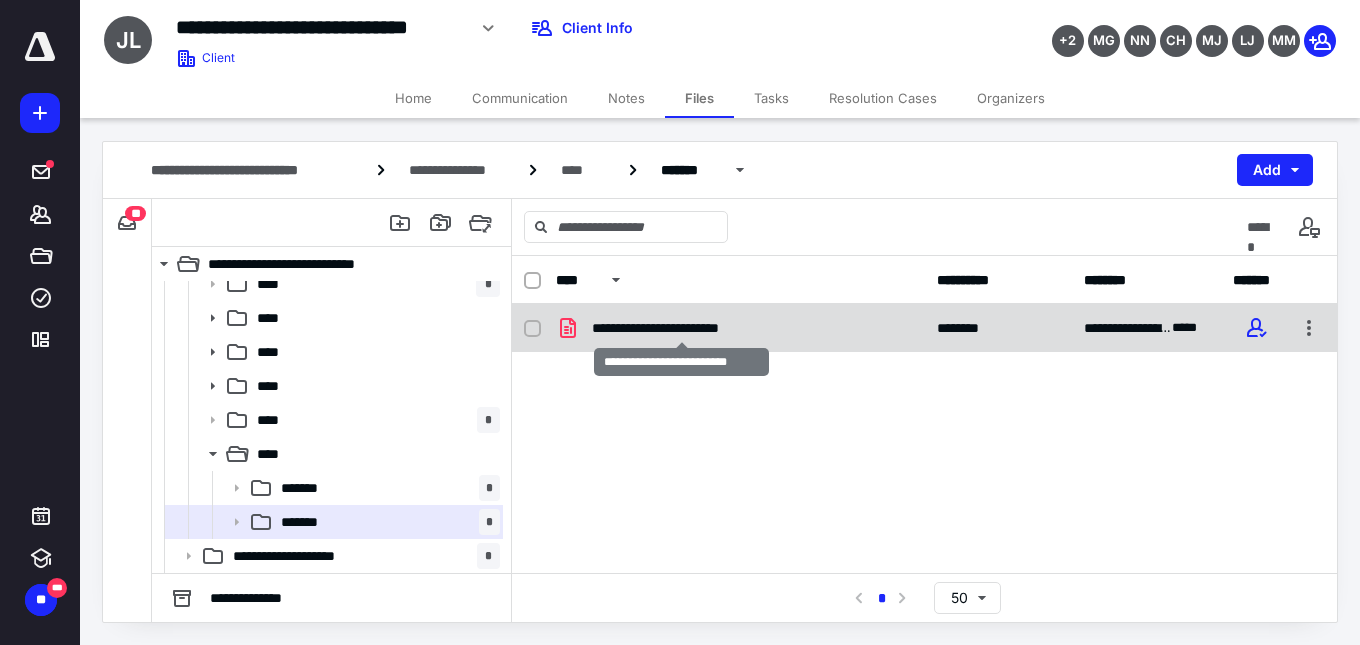 click on "**********" at bounding box center (681, 328) 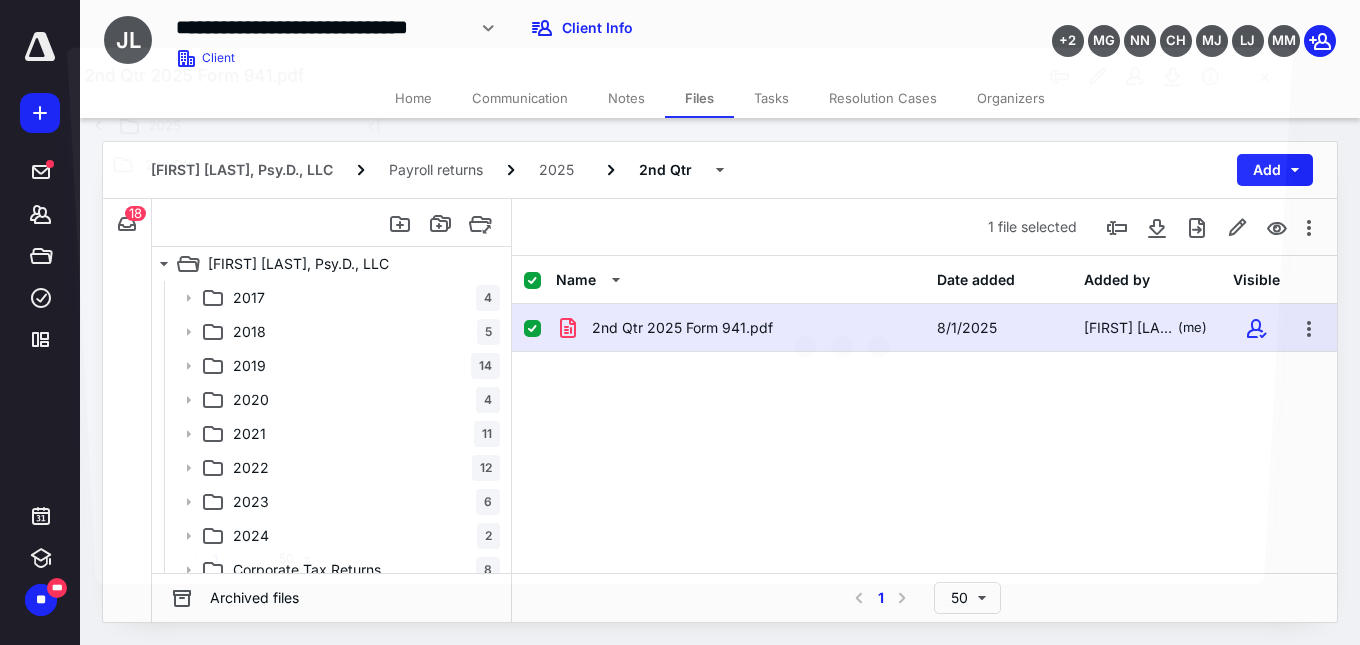 scroll, scrollTop: 422, scrollLeft: 0, axis: vertical 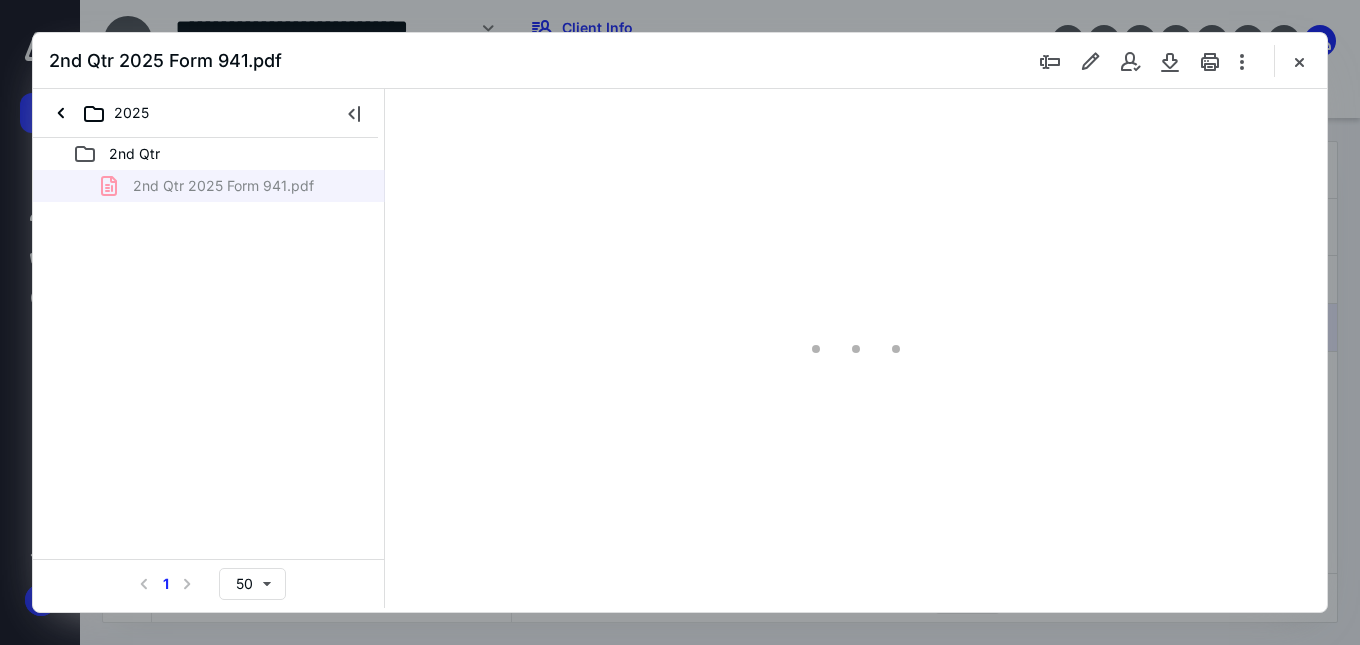 type on "56" 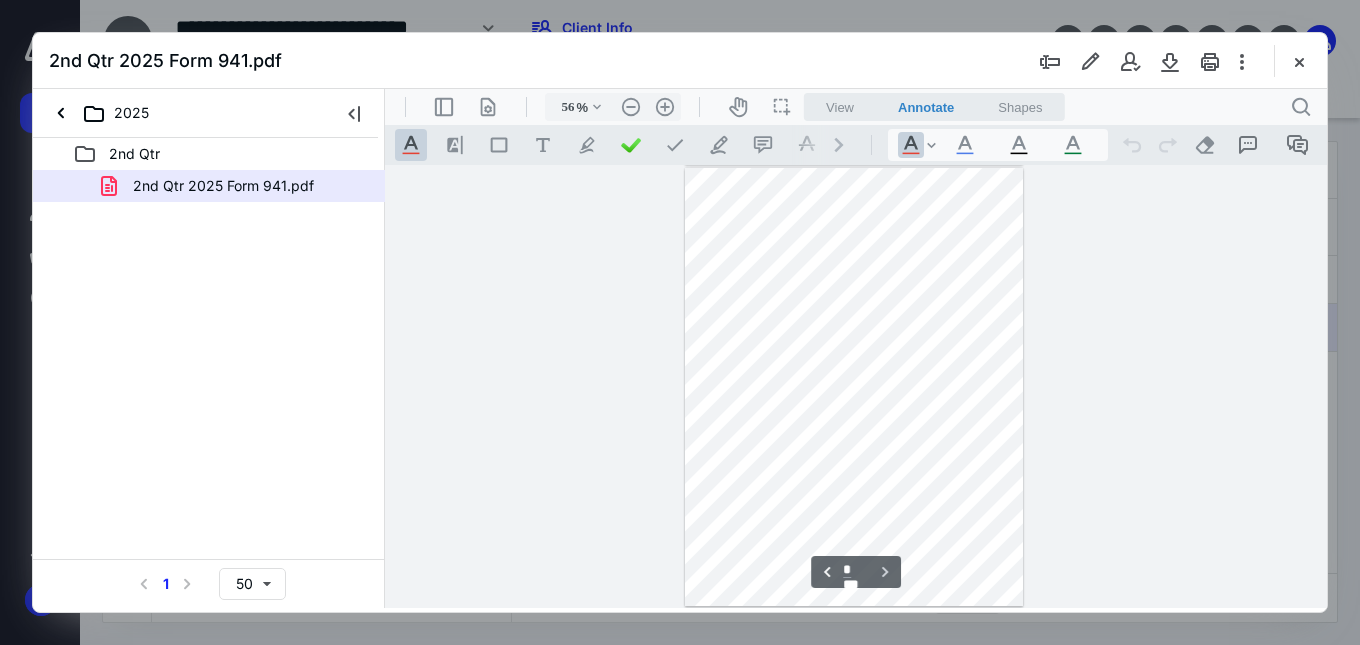 scroll, scrollTop: 166, scrollLeft: 0, axis: vertical 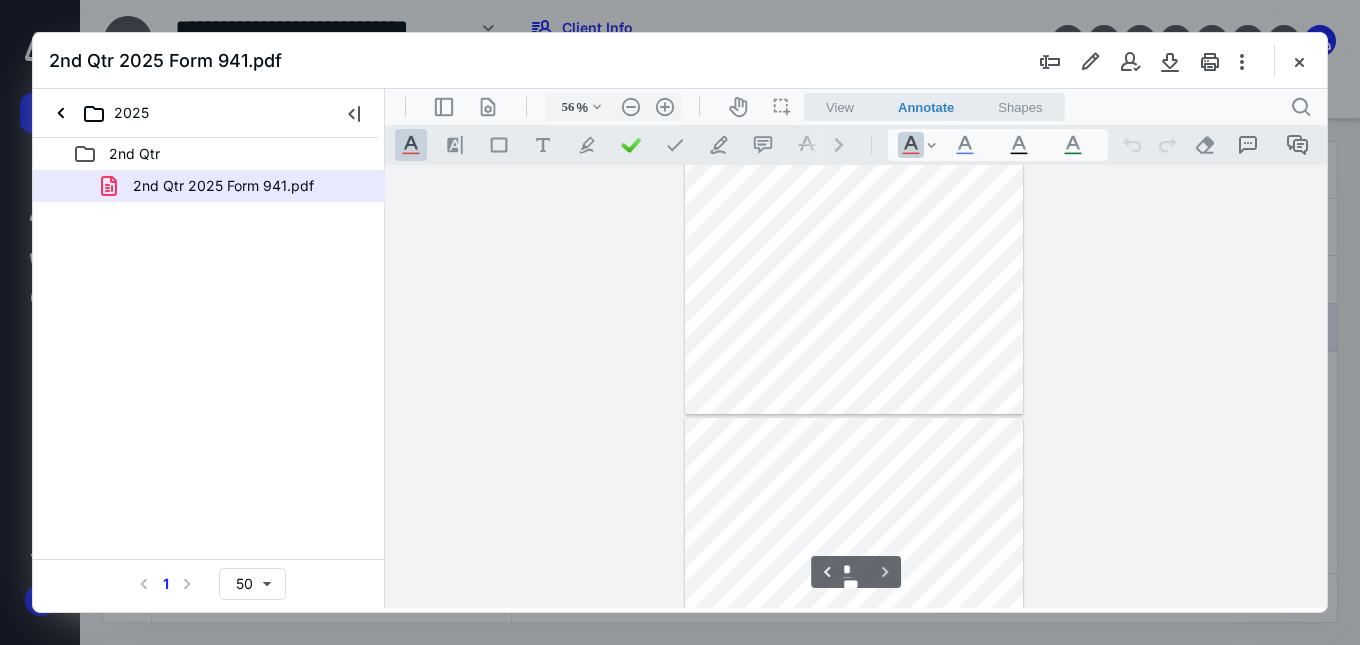 type on "*" 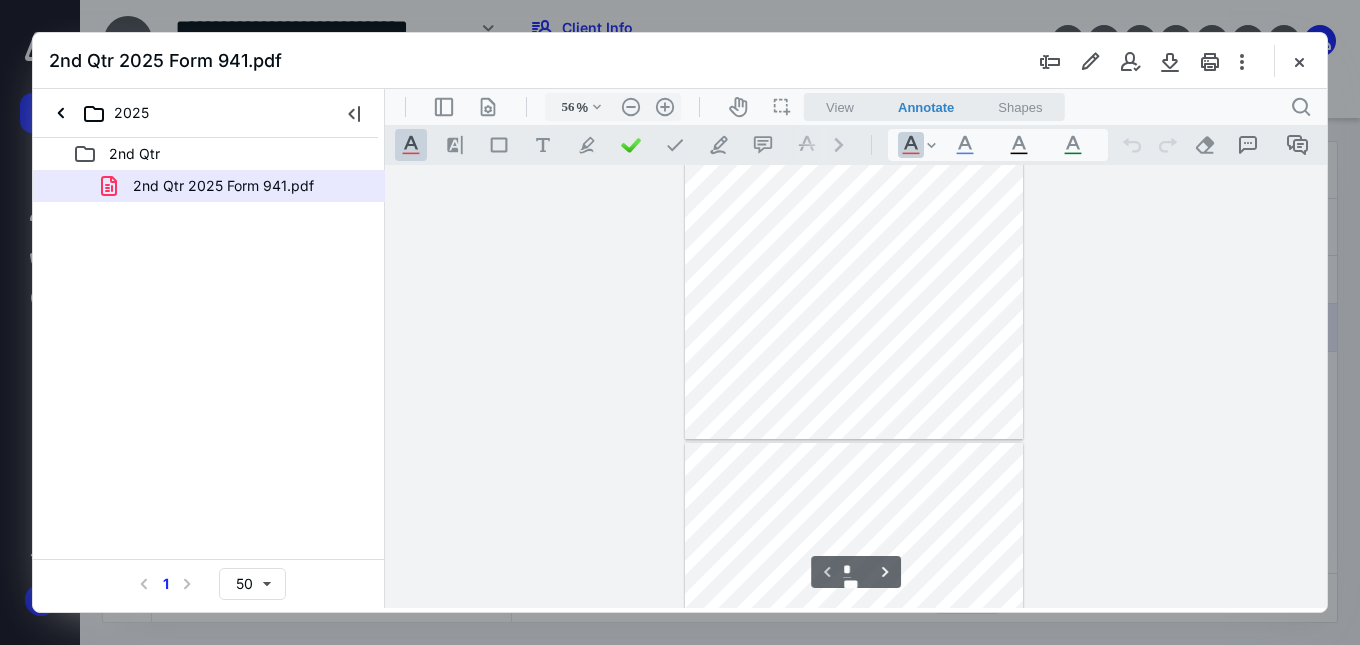 scroll, scrollTop: 0, scrollLeft: 0, axis: both 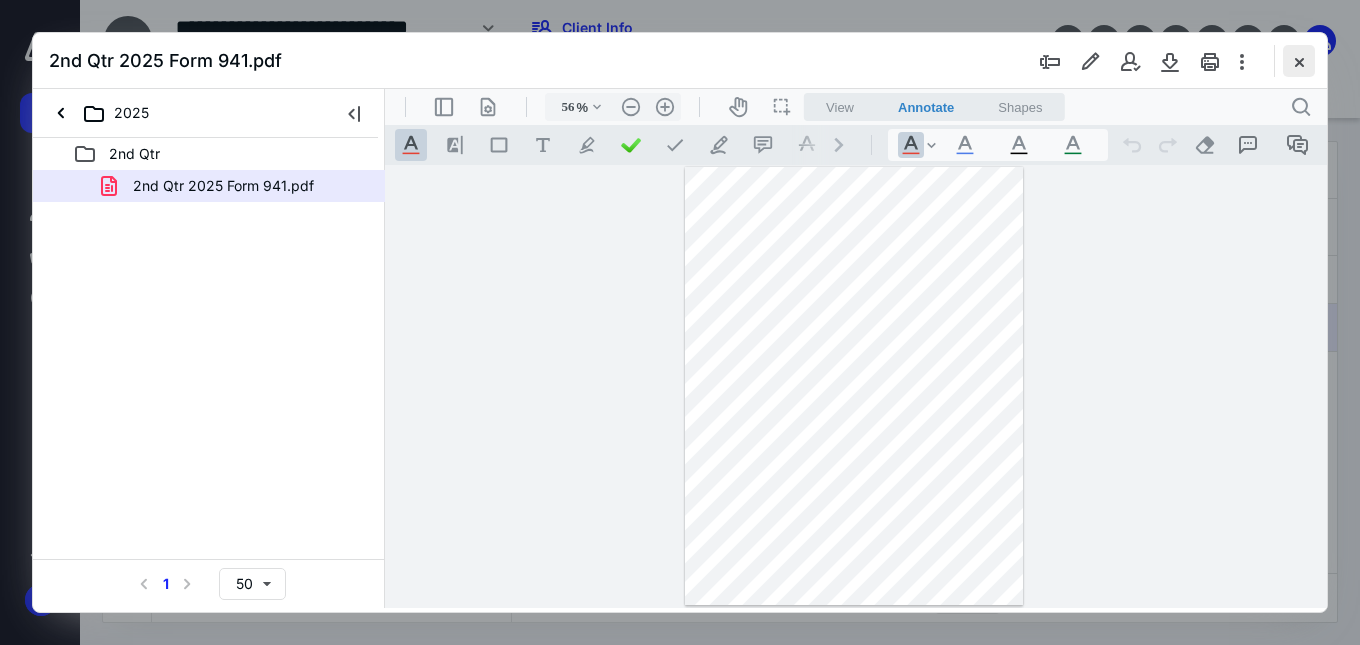 click at bounding box center (1299, 61) 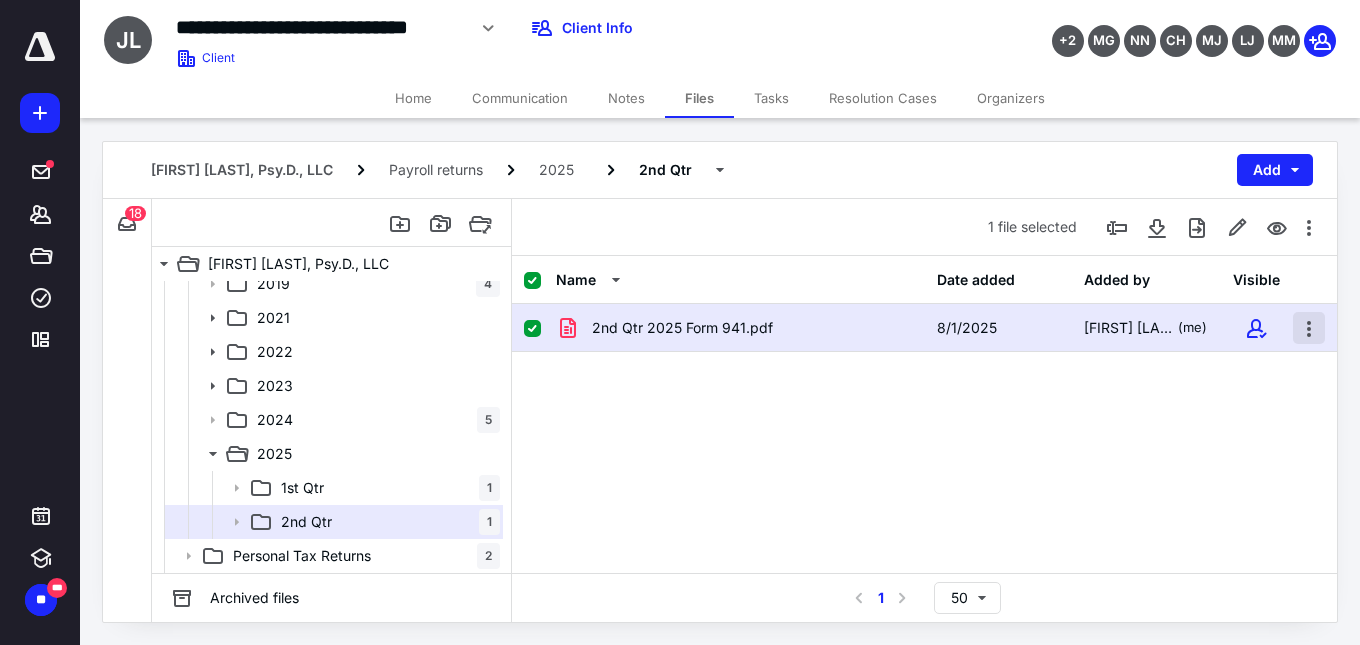 click at bounding box center (1309, 328) 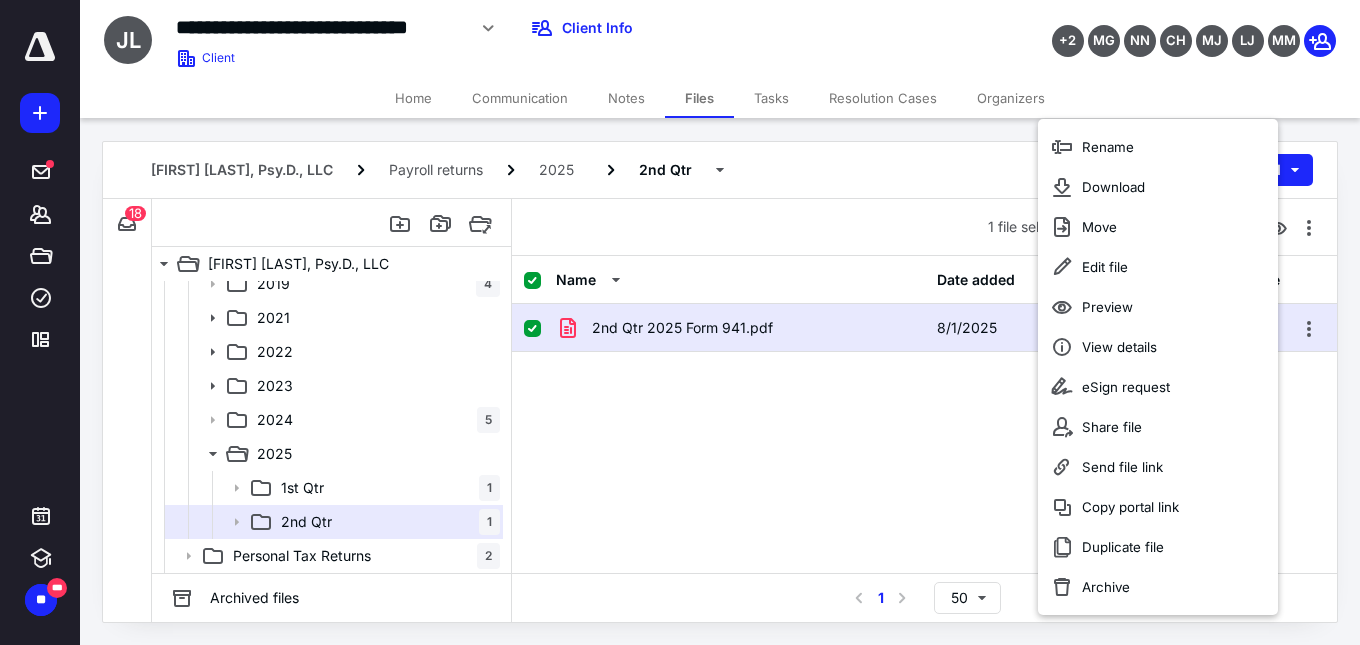 drag, startPoint x: 556, startPoint y: 496, endPoint x: 570, endPoint y: 451, distance: 47.127487 